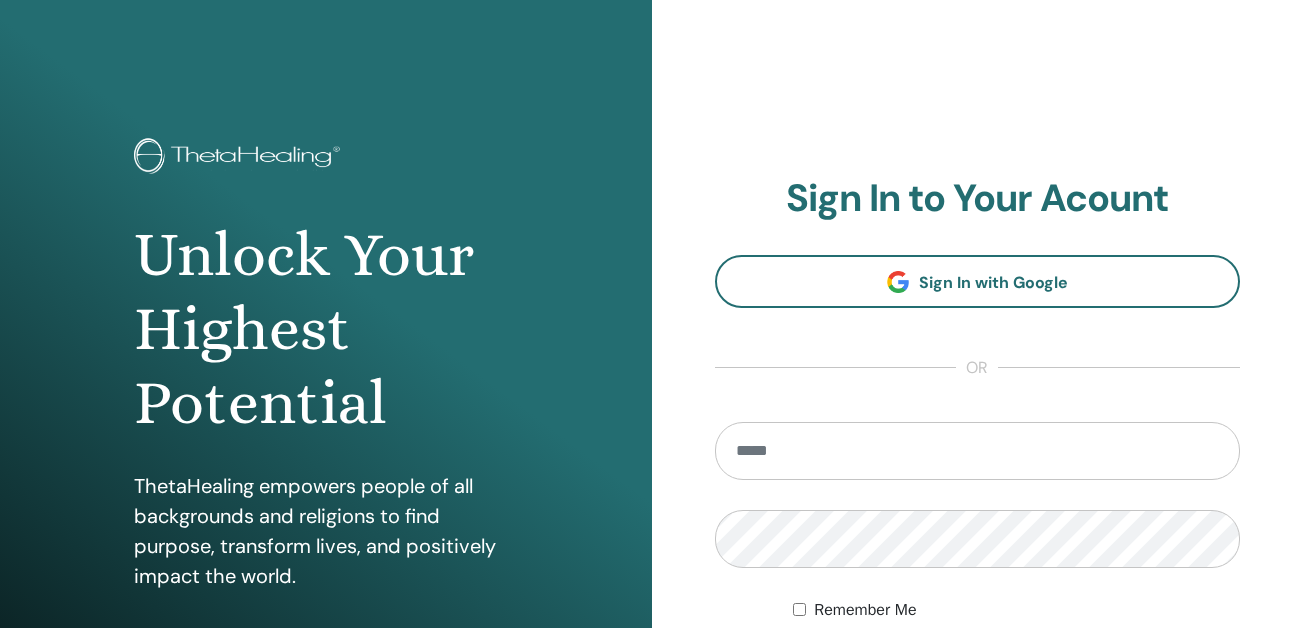 scroll, scrollTop: 0, scrollLeft: 0, axis: both 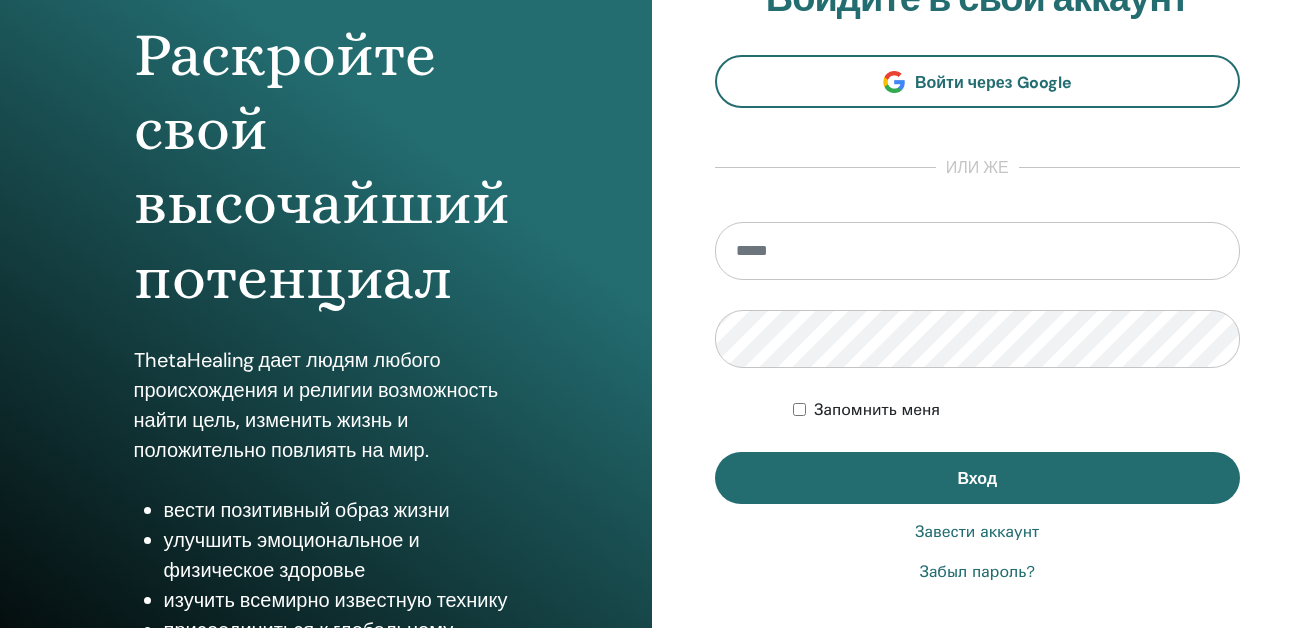 click on "Завести аккаунт" at bounding box center [977, 532] 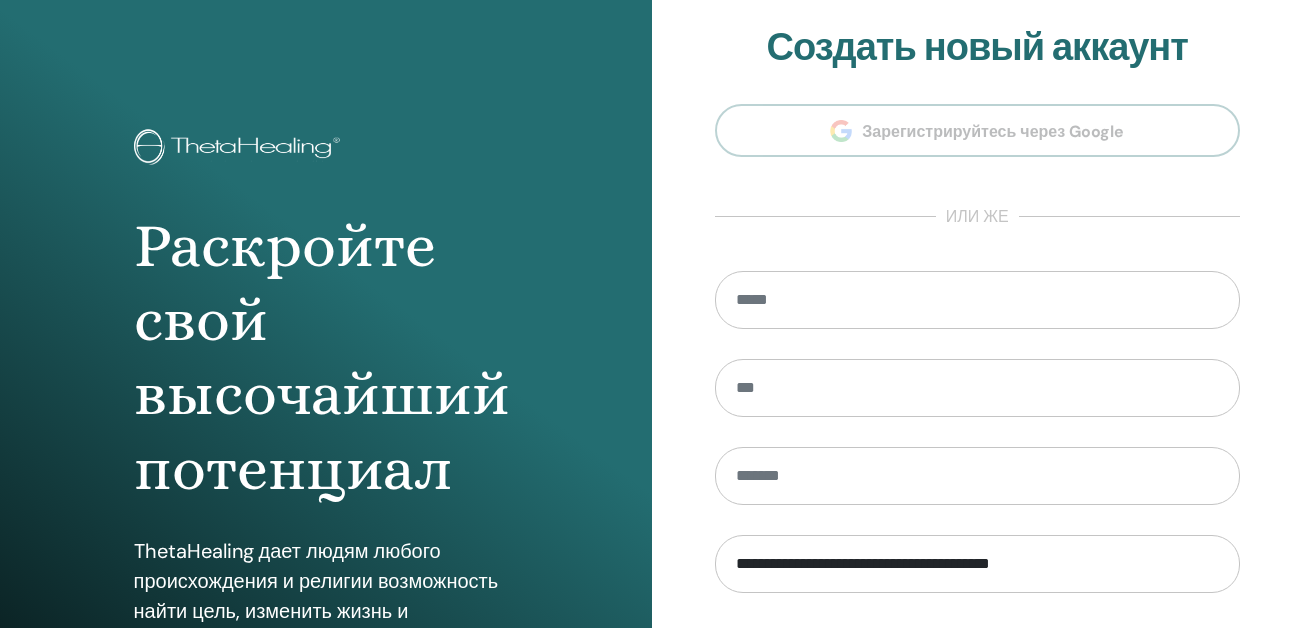 scroll, scrollTop: 0, scrollLeft: 0, axis: both 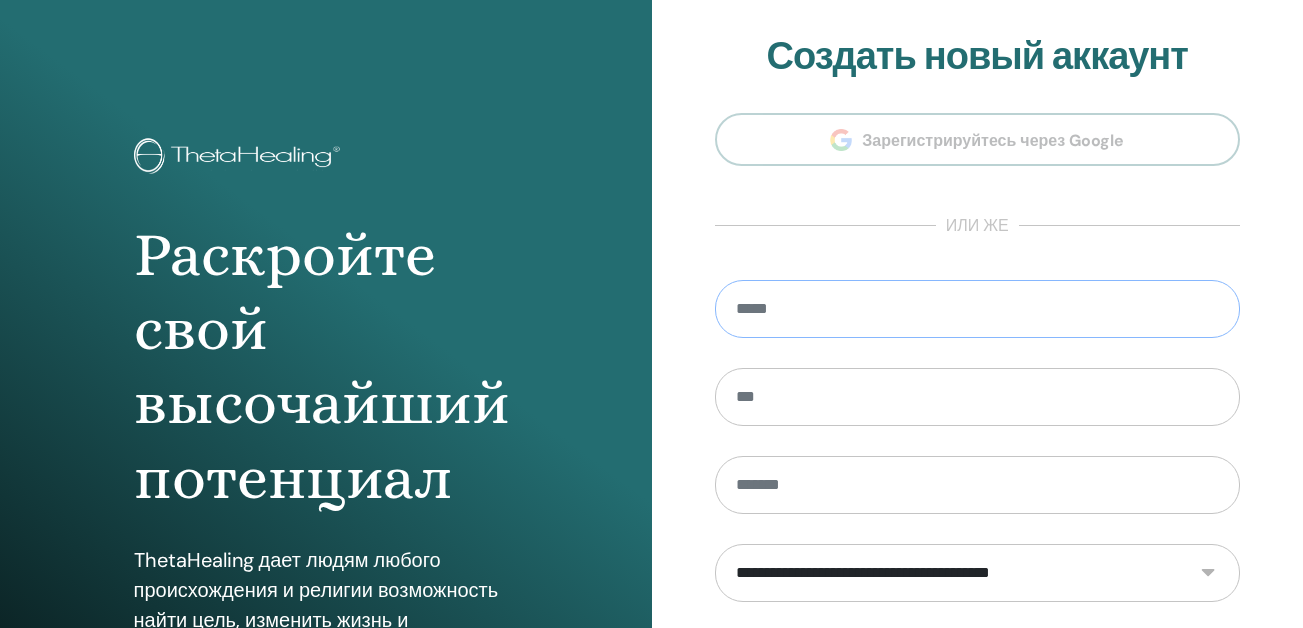 click at bounding box center [978, 309] 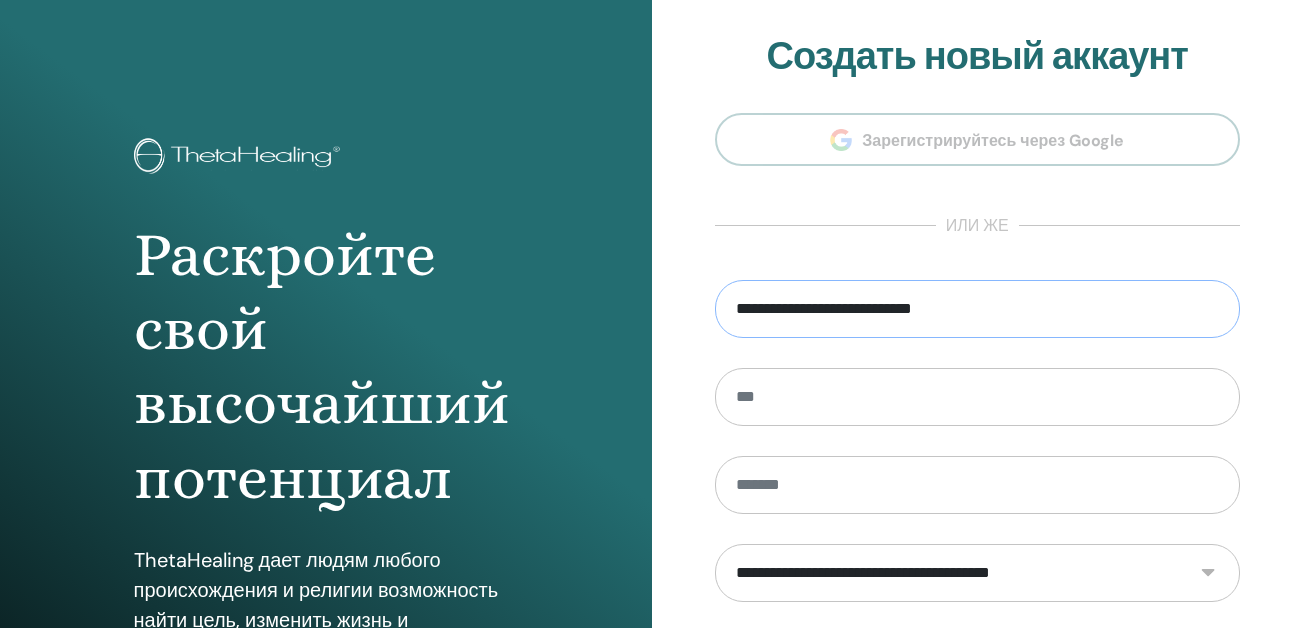 type on "**********" 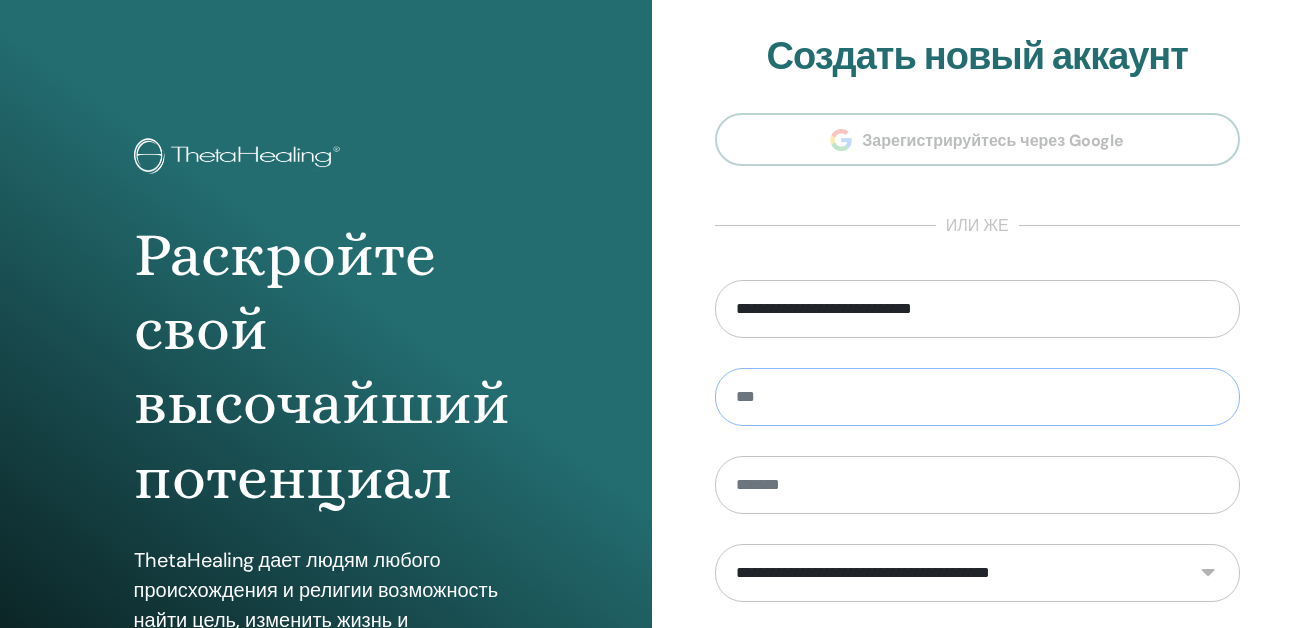 click at bounding box center (978, 397) 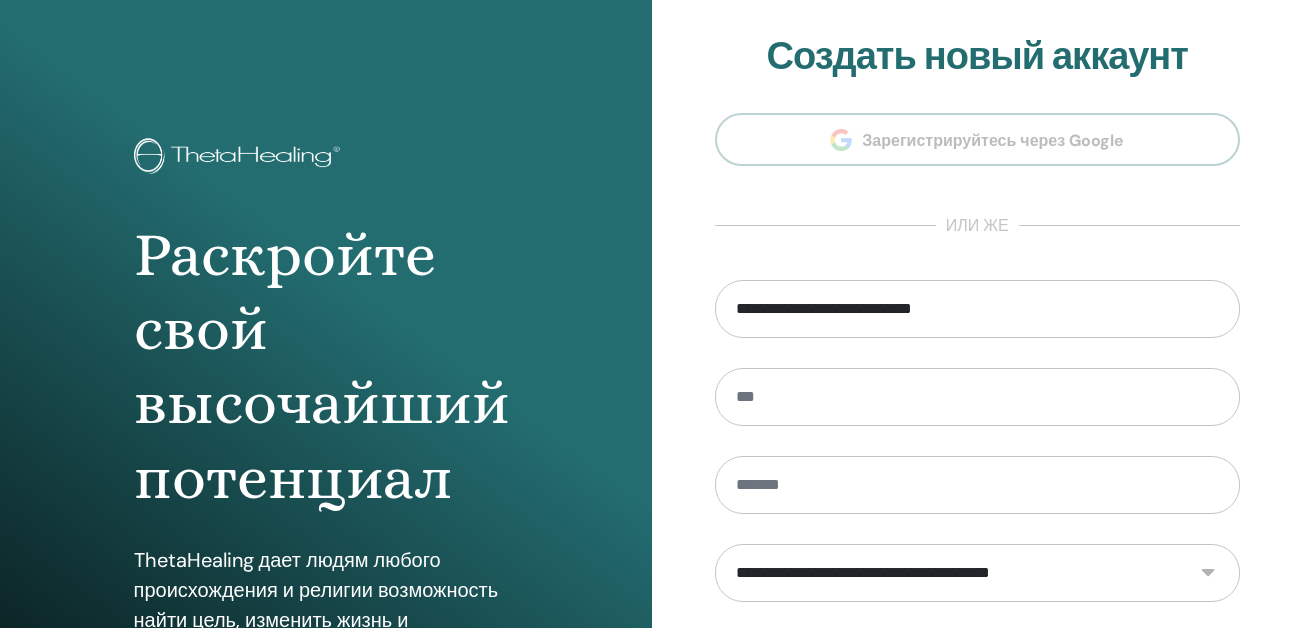 click on "**********" at bounding box center (978, 452) 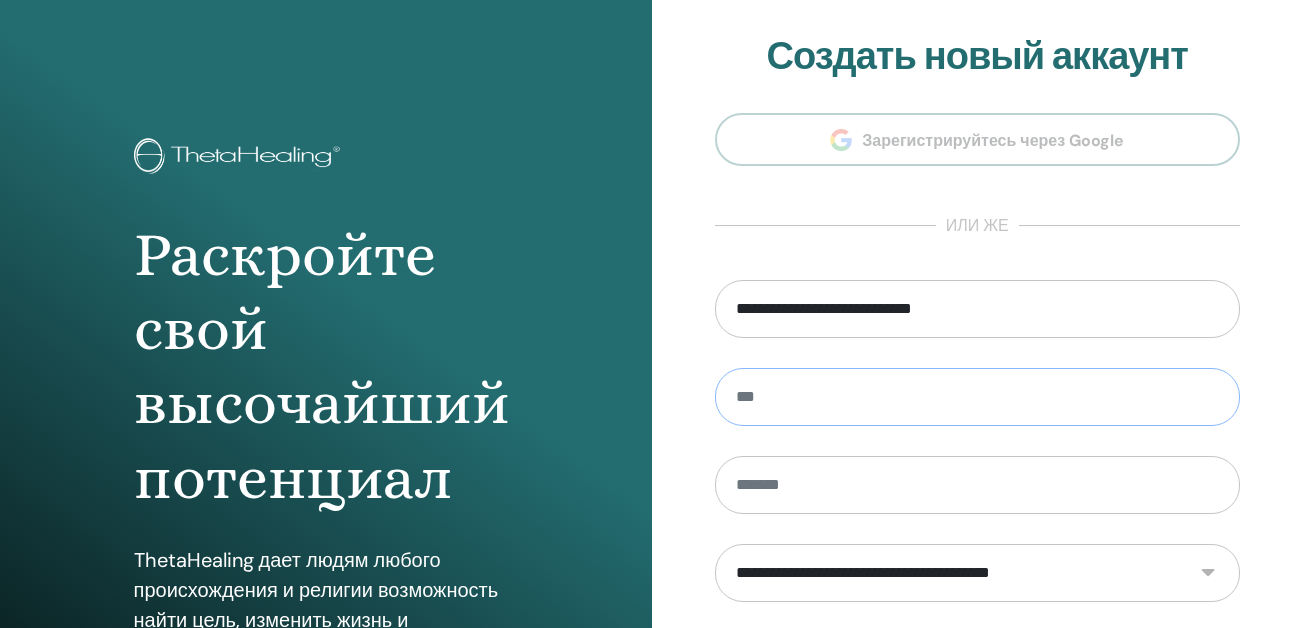 click at bounding box center [978, 397] 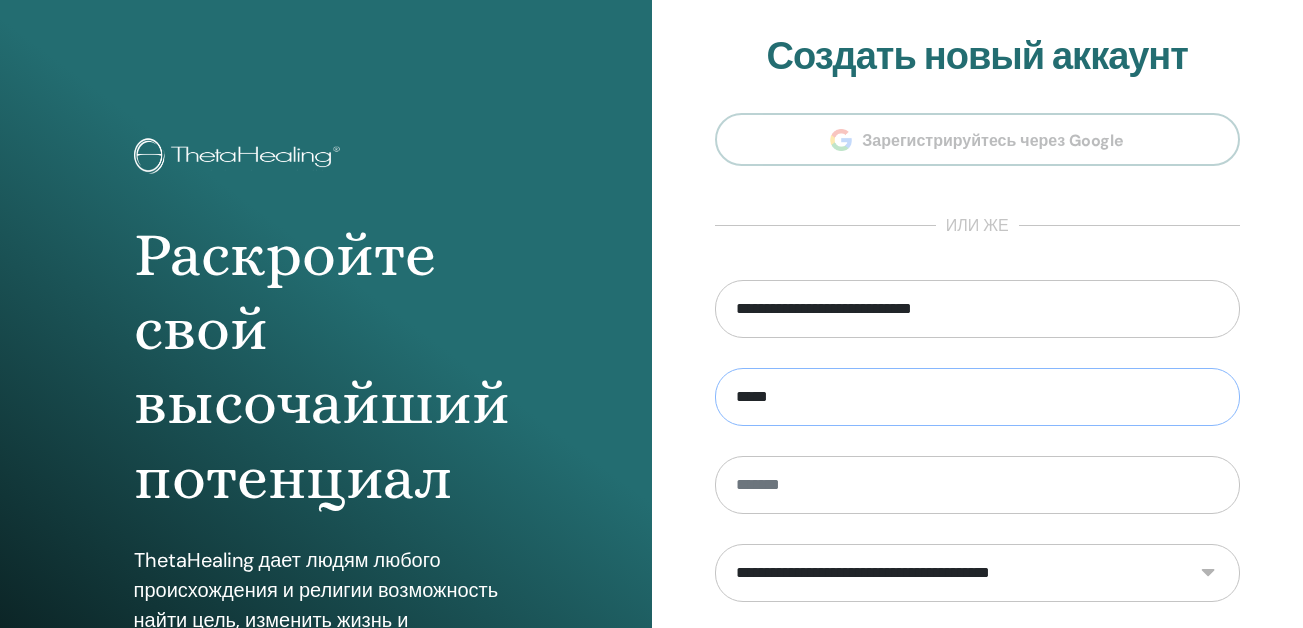 type on "*****" 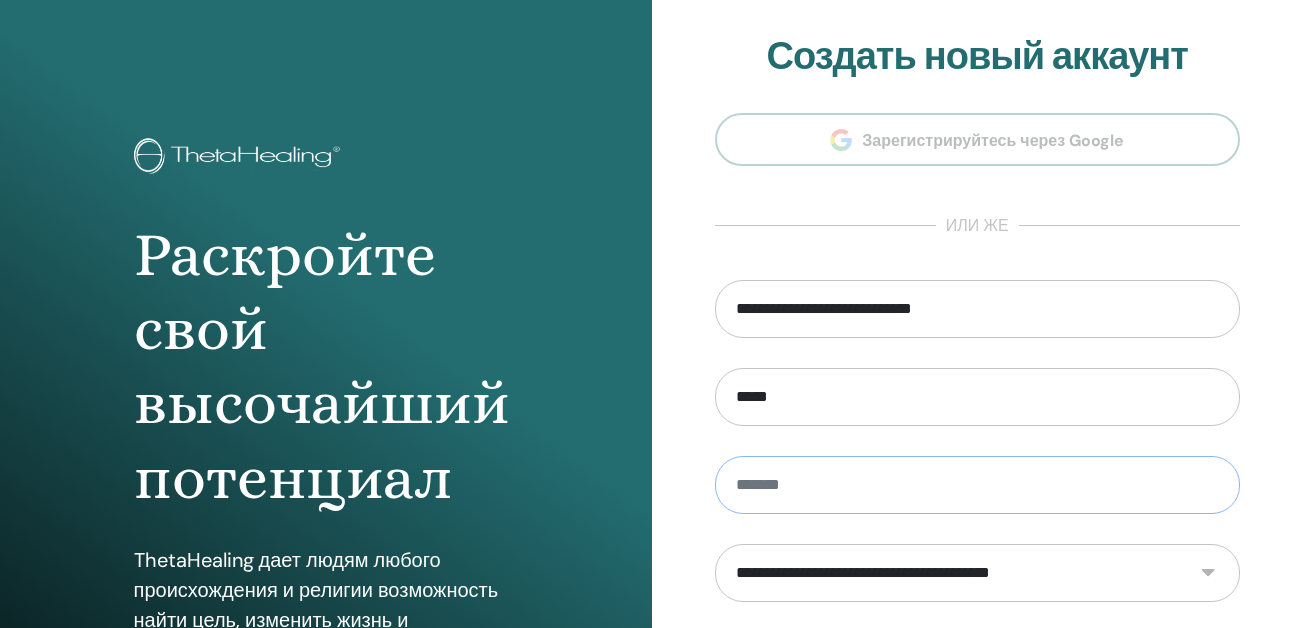 click at bounding box center (978, 485) 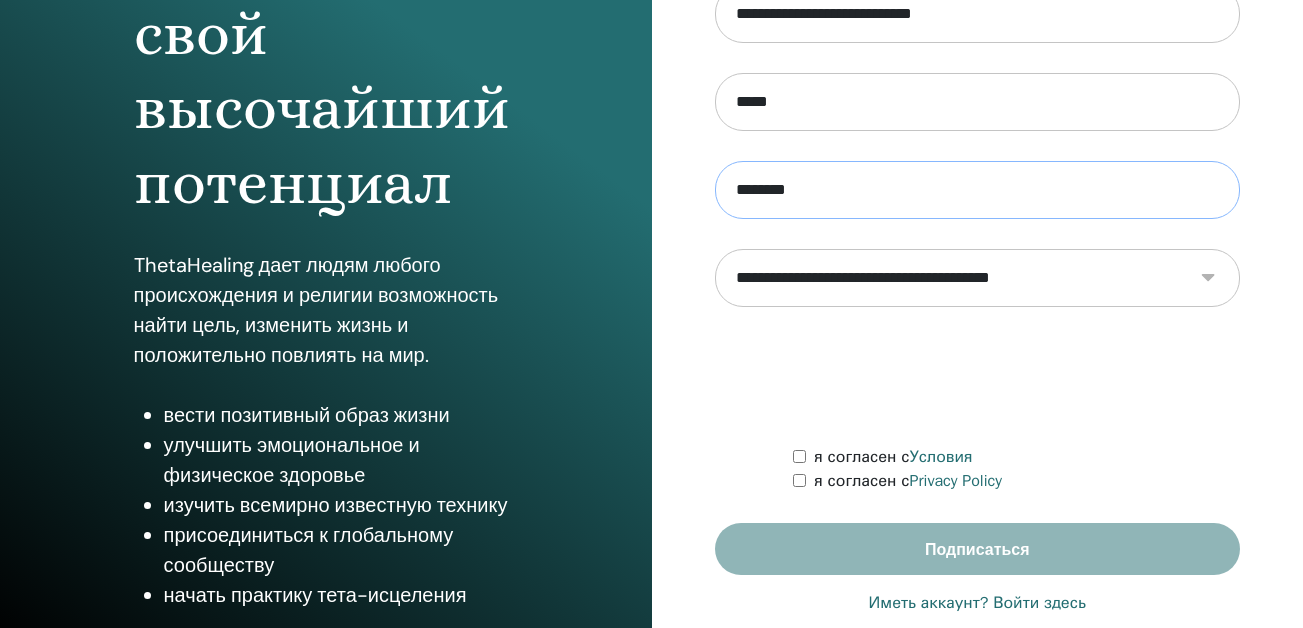 scroll, scrollTop: 300, scrollLeft: 0, axis: vertical 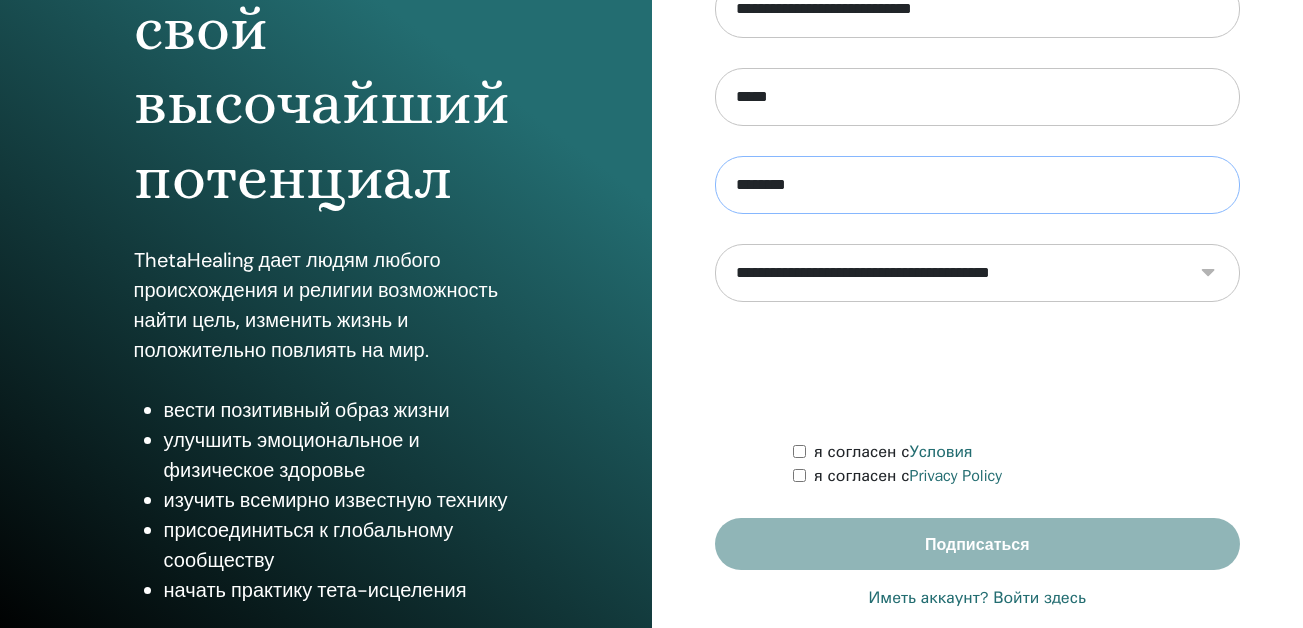 type on "********" 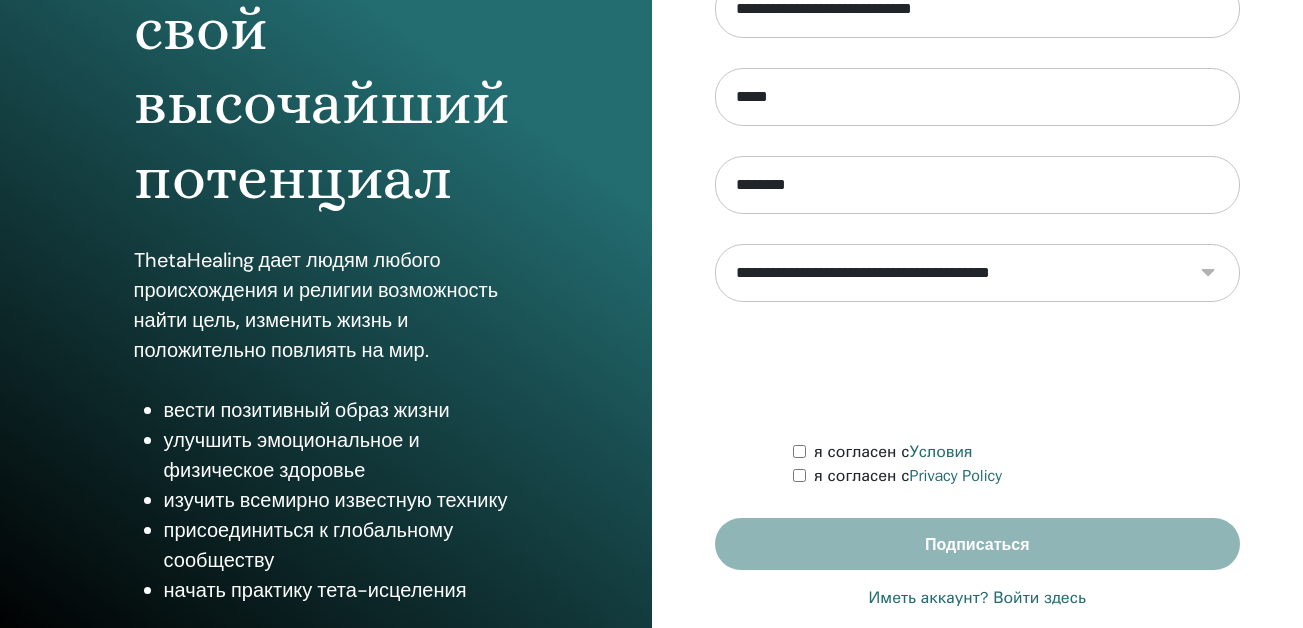 click on "**********" at bounding box center [978, 273] 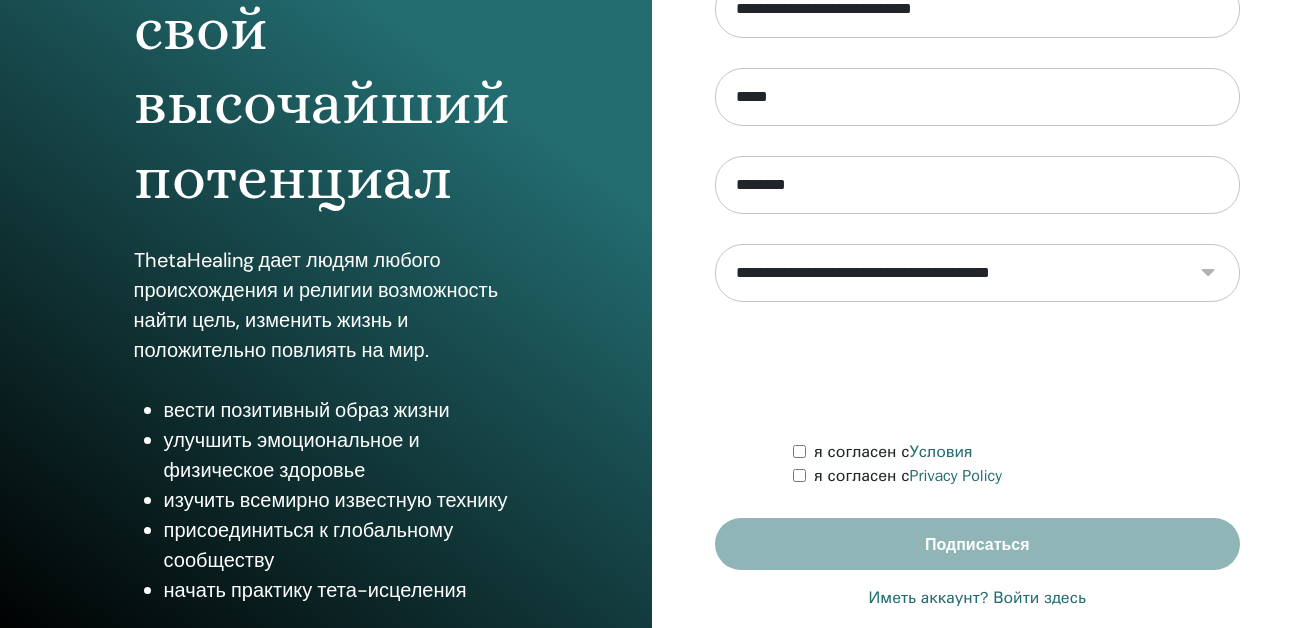 select on "***" 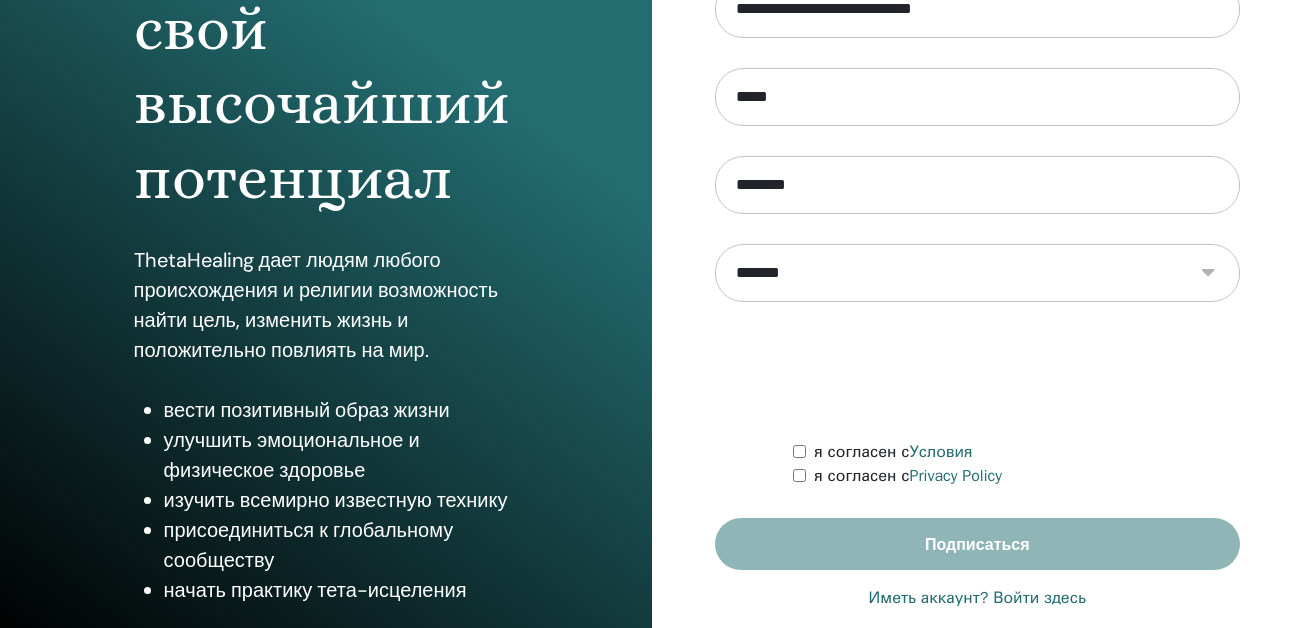 click on "**********" at bounding box center (978, 273) 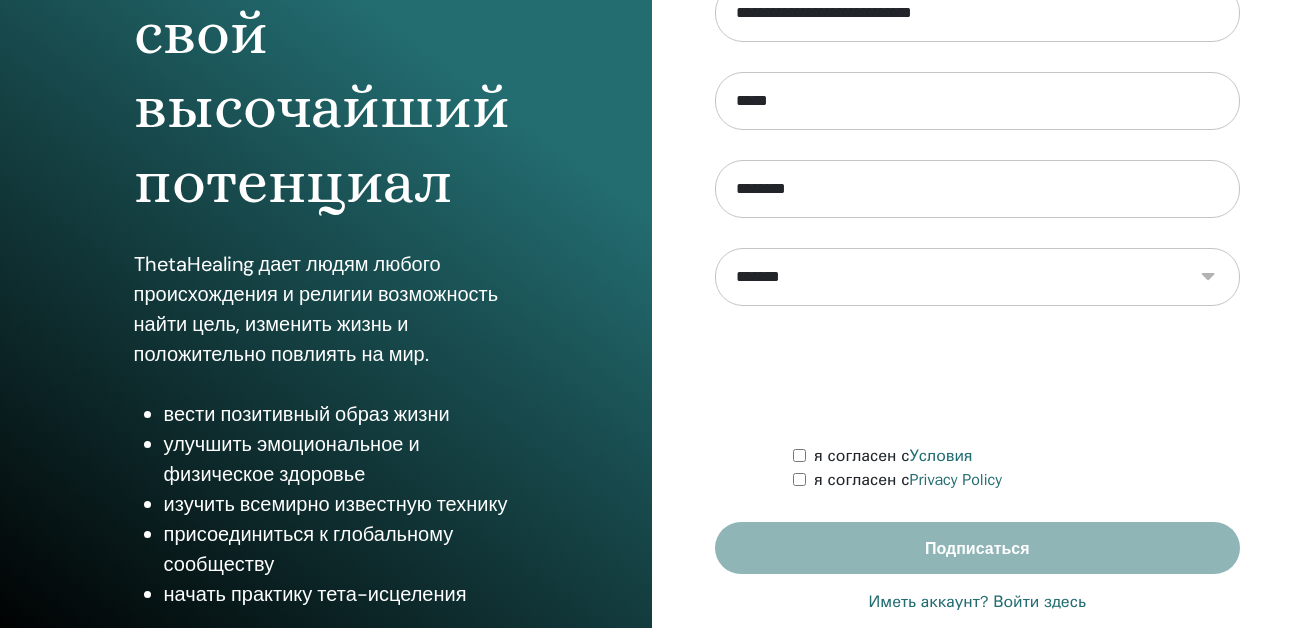 scroll, scrollTop: 300, scrollLeft: 0, axis: vertical 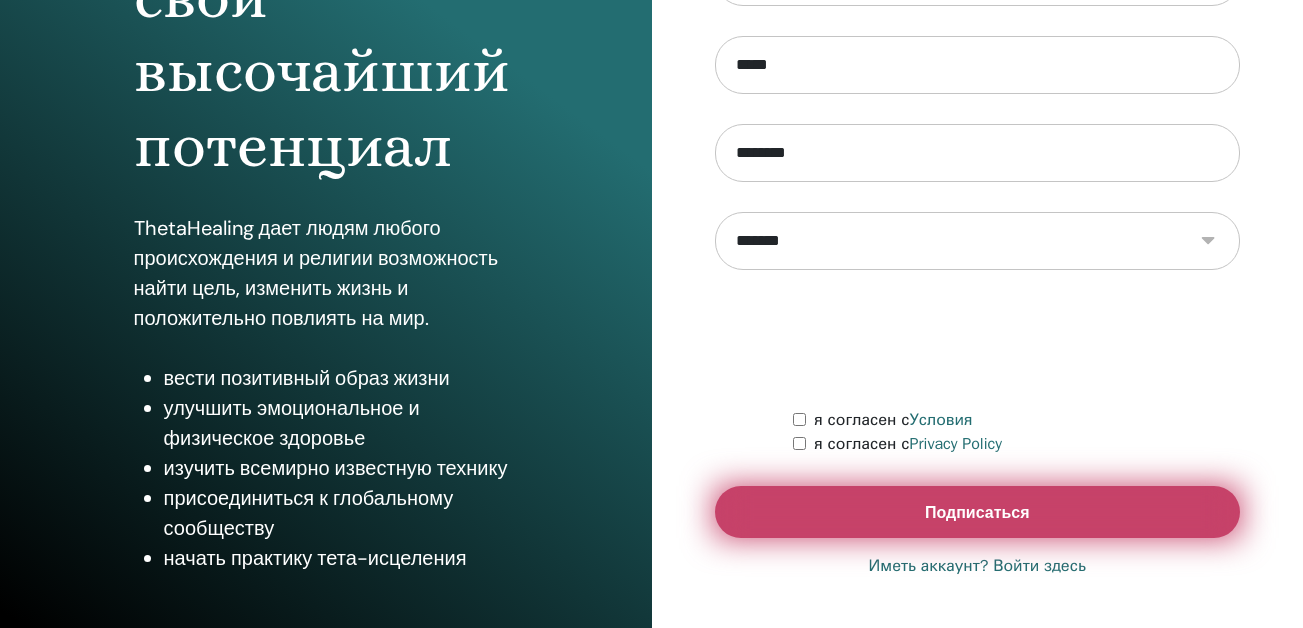 click on "Подписаться" at bounding box center [978, 512] 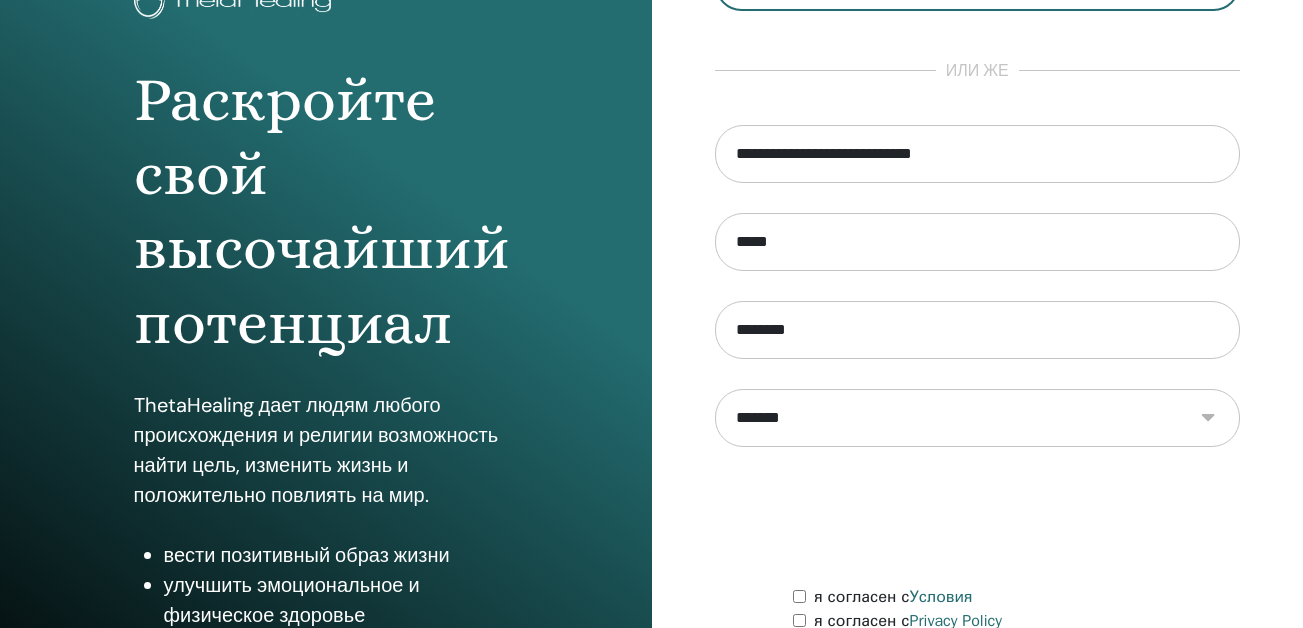 scroll, scrollTop: 32, scrollLeft: 0, axis: vertical 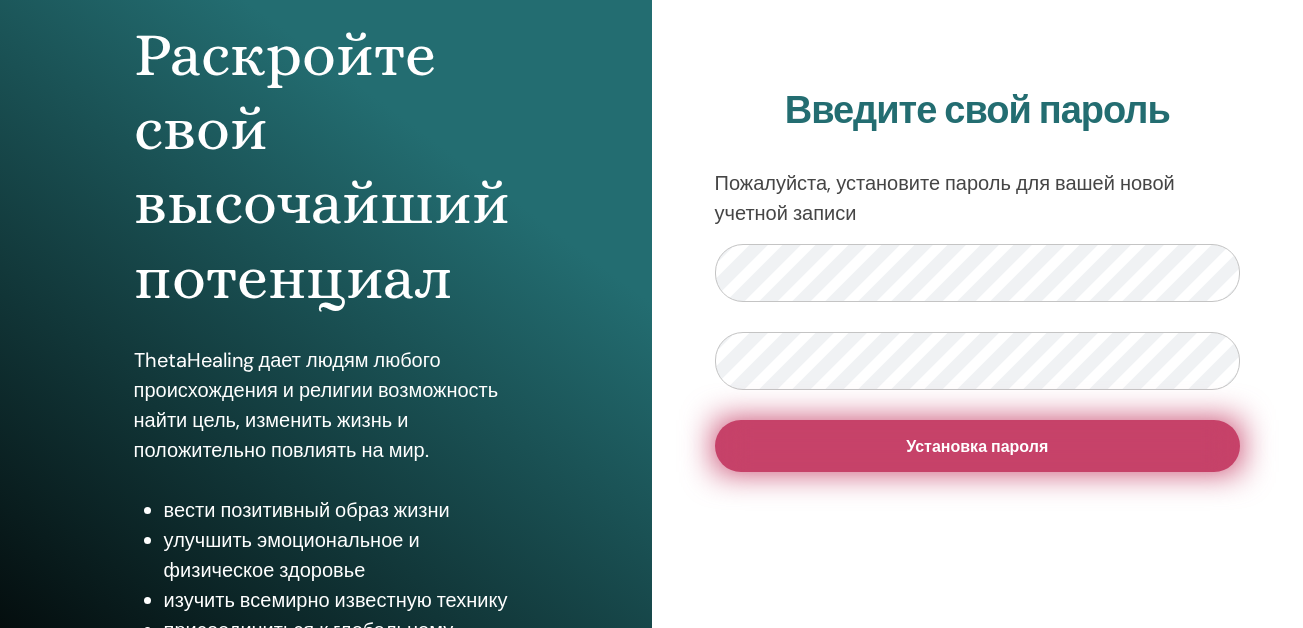 click on "Установка пароля" at bounding box center (977, 446) 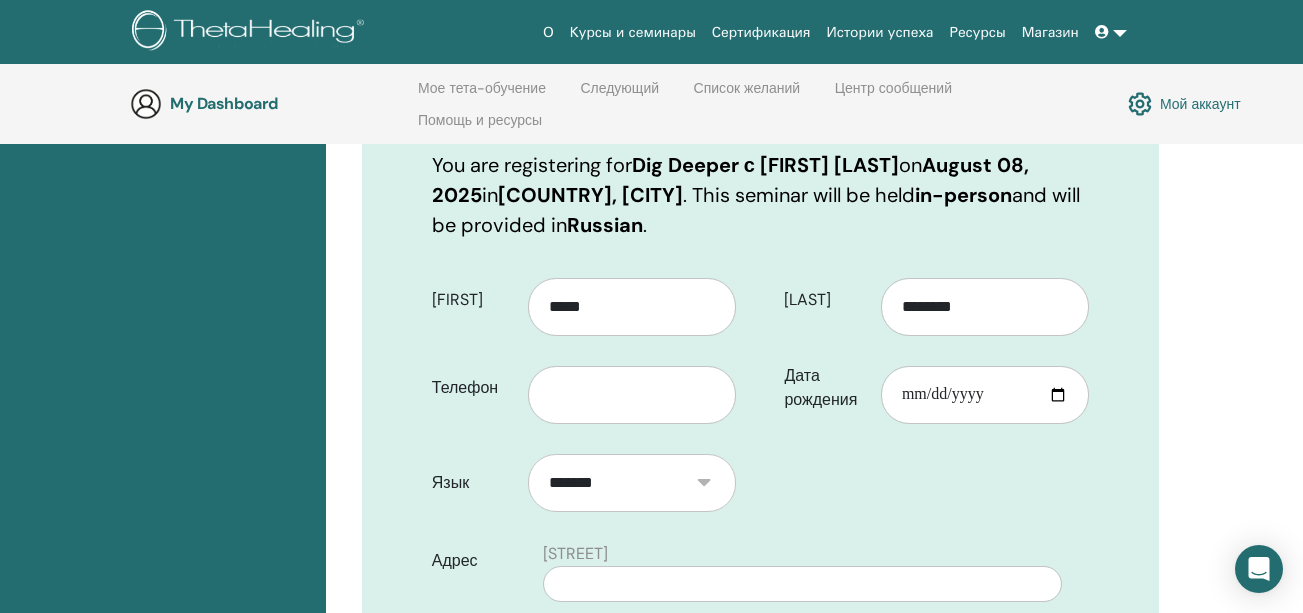 scroll, scrollTop: 580, scrollLeft: 0, axis: vertical 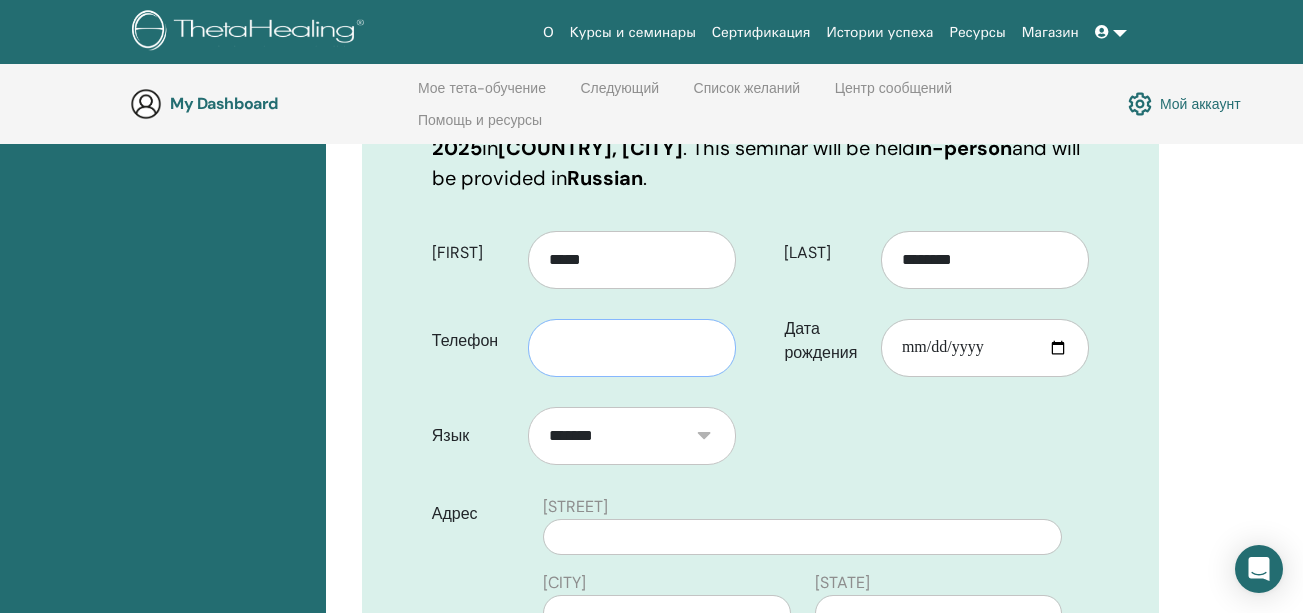 click at bounding box center (632, 348) 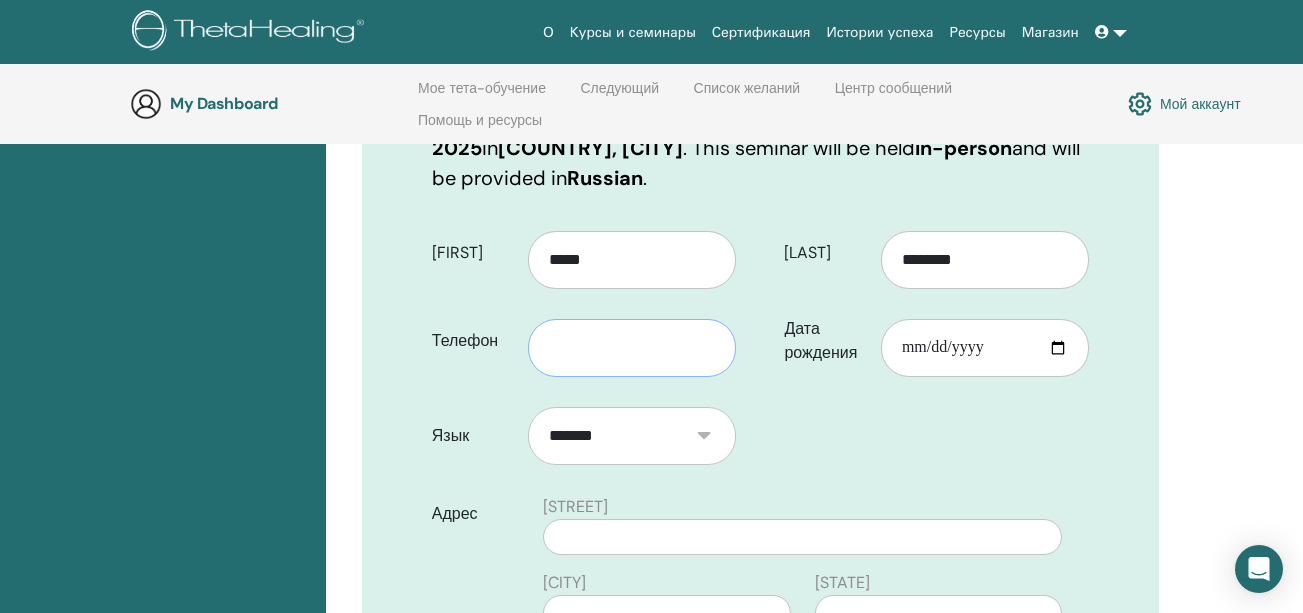 type on "*" 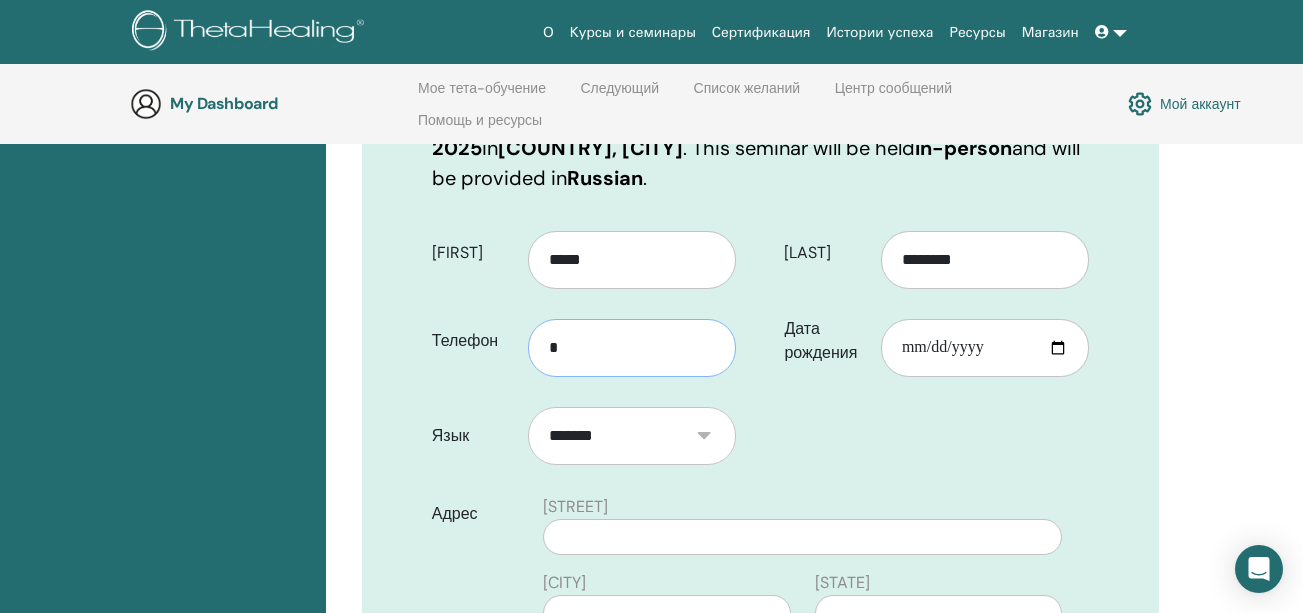 type on "**********" 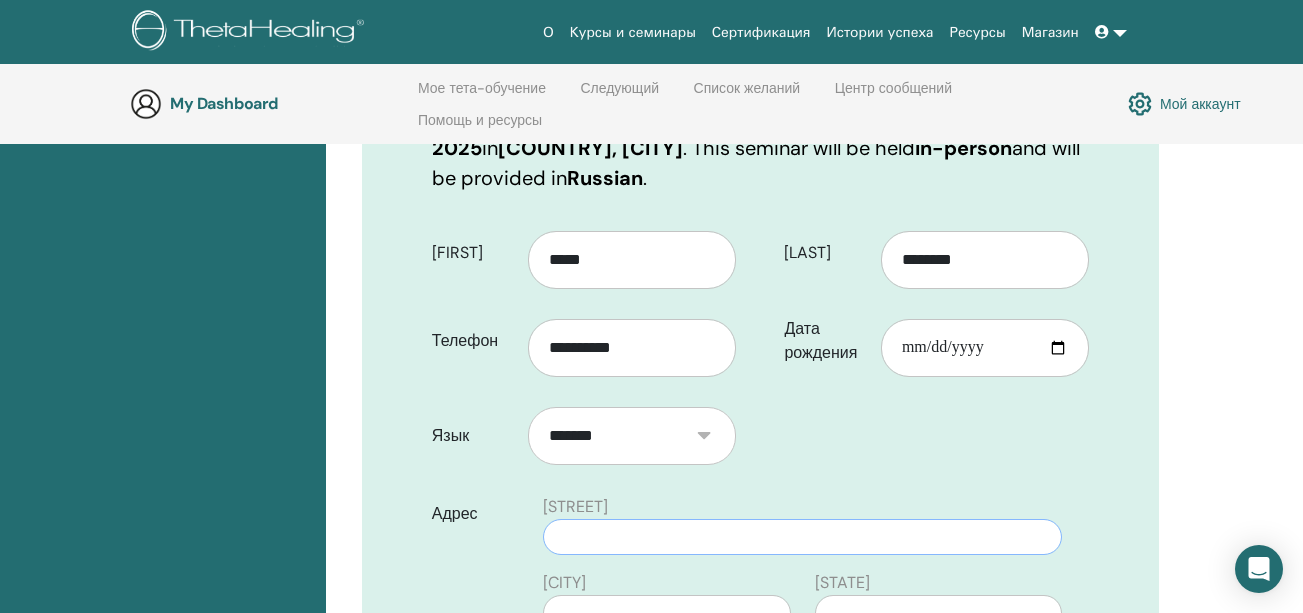type on "**********" 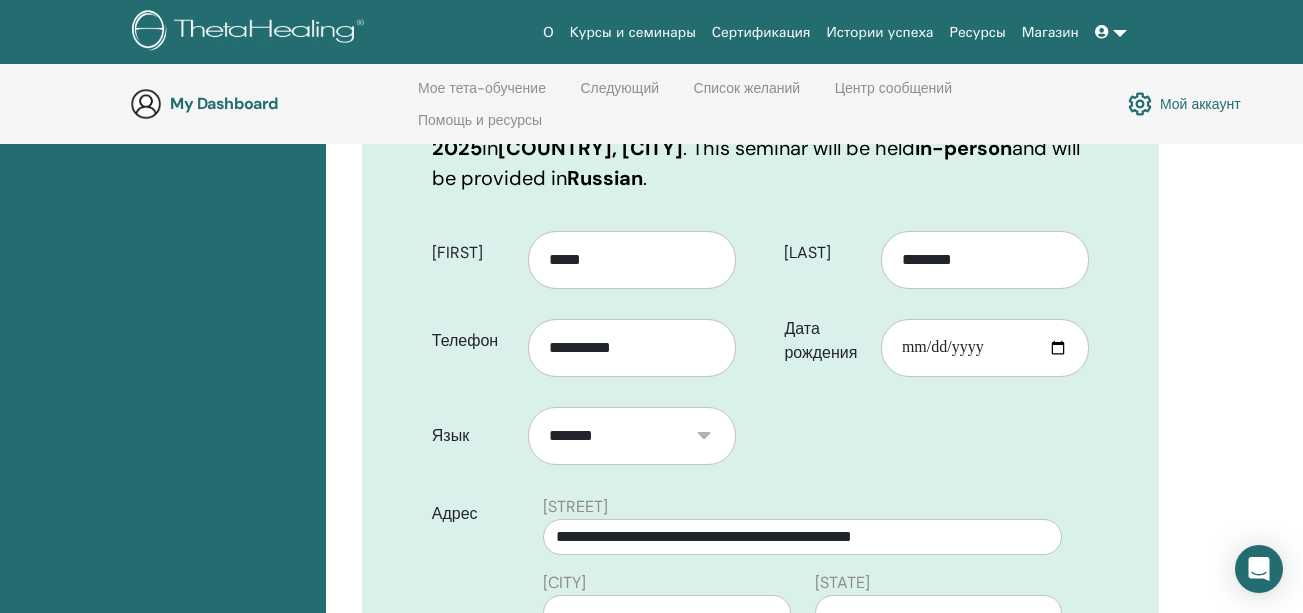 type on "*******" 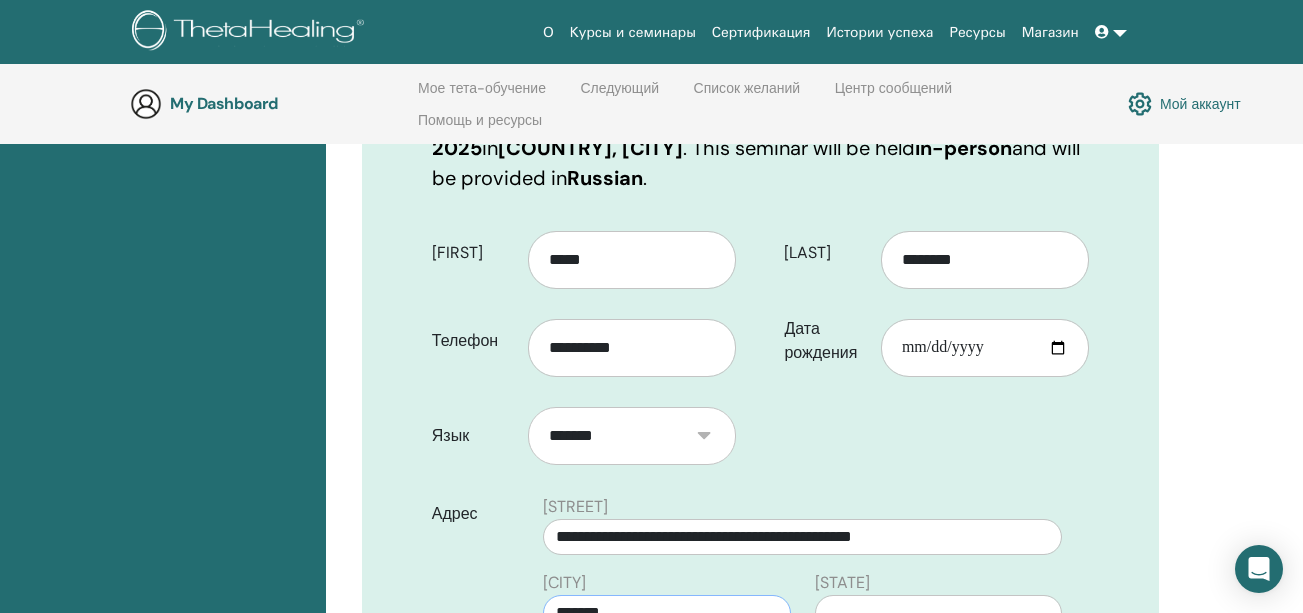 type on "******" 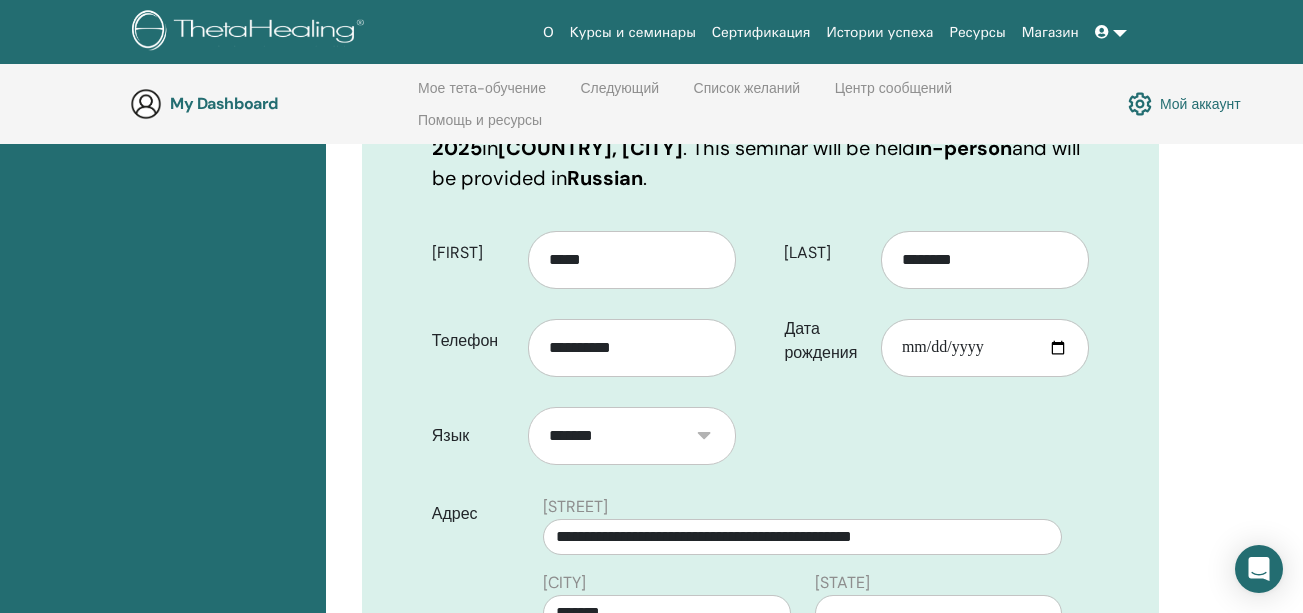 type on "**********" 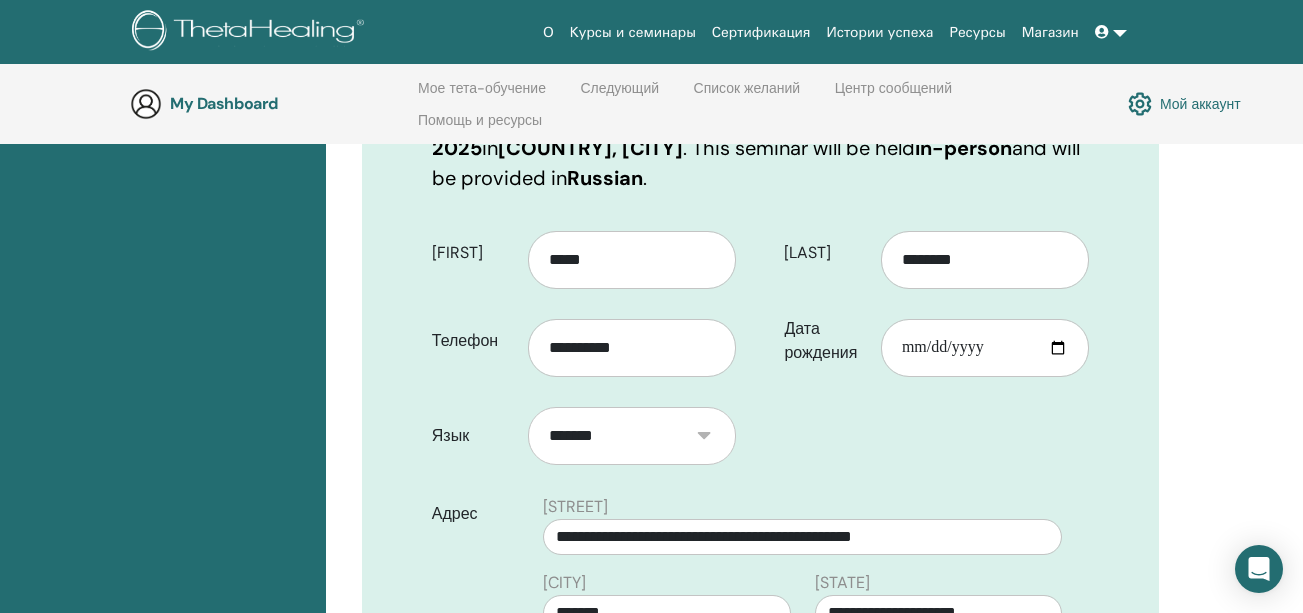select on "**" 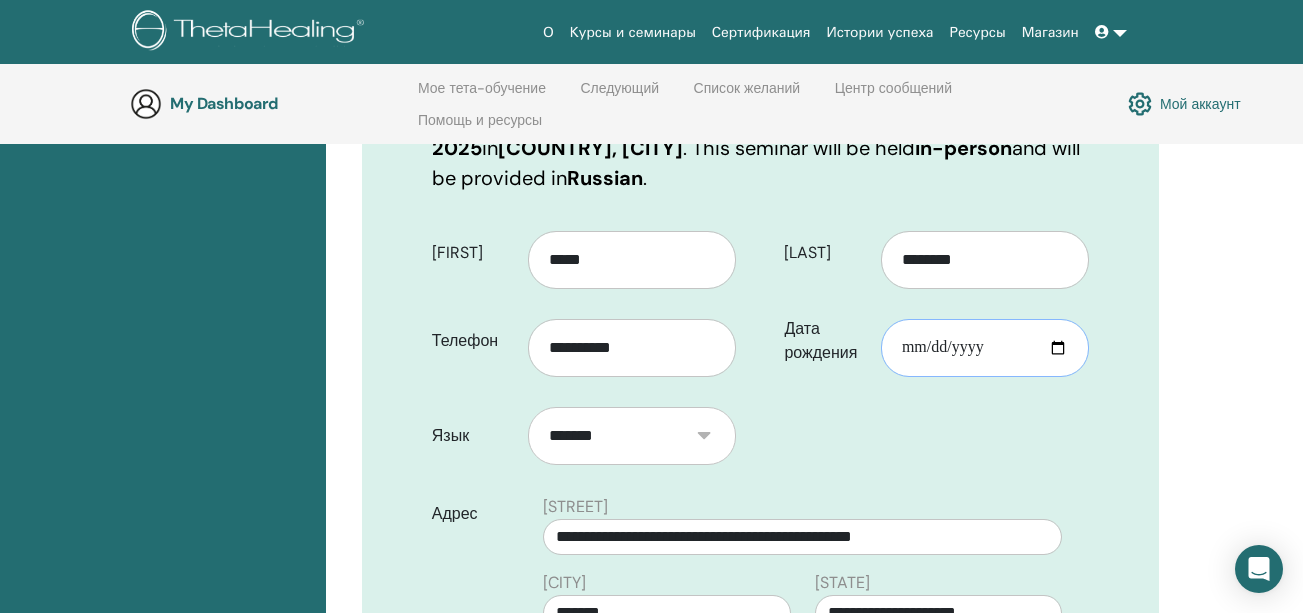 click on "Дата рождения" at bounding box center [985, 348] 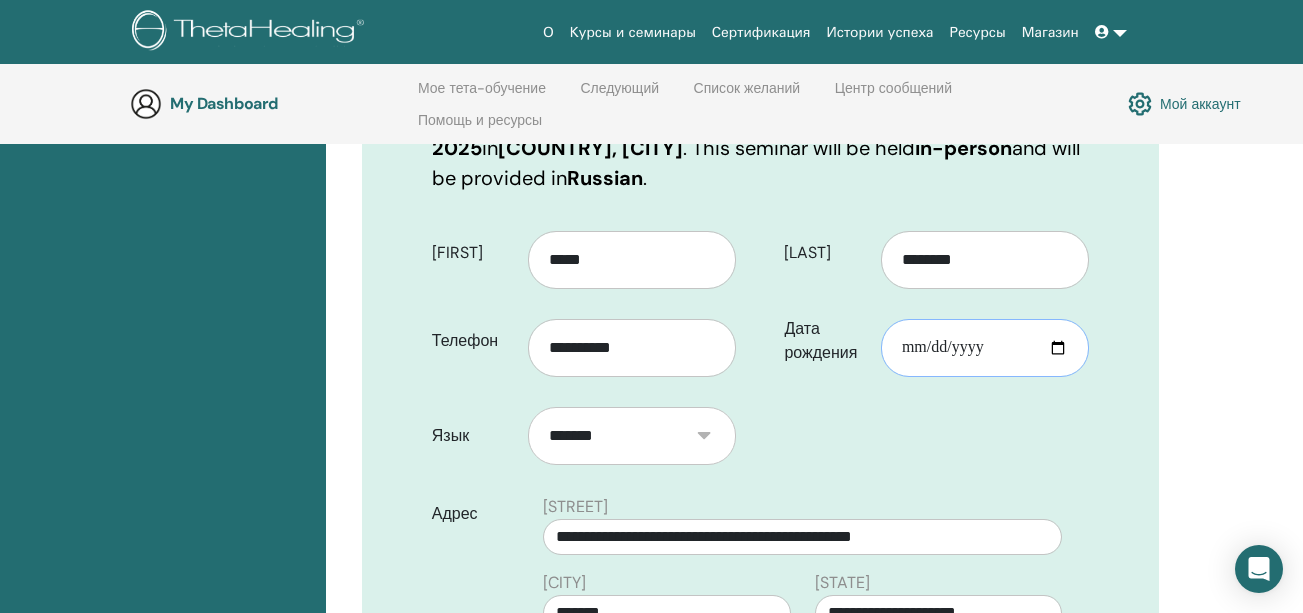 click on "Дата рождения" at bounding box center [985, 348] 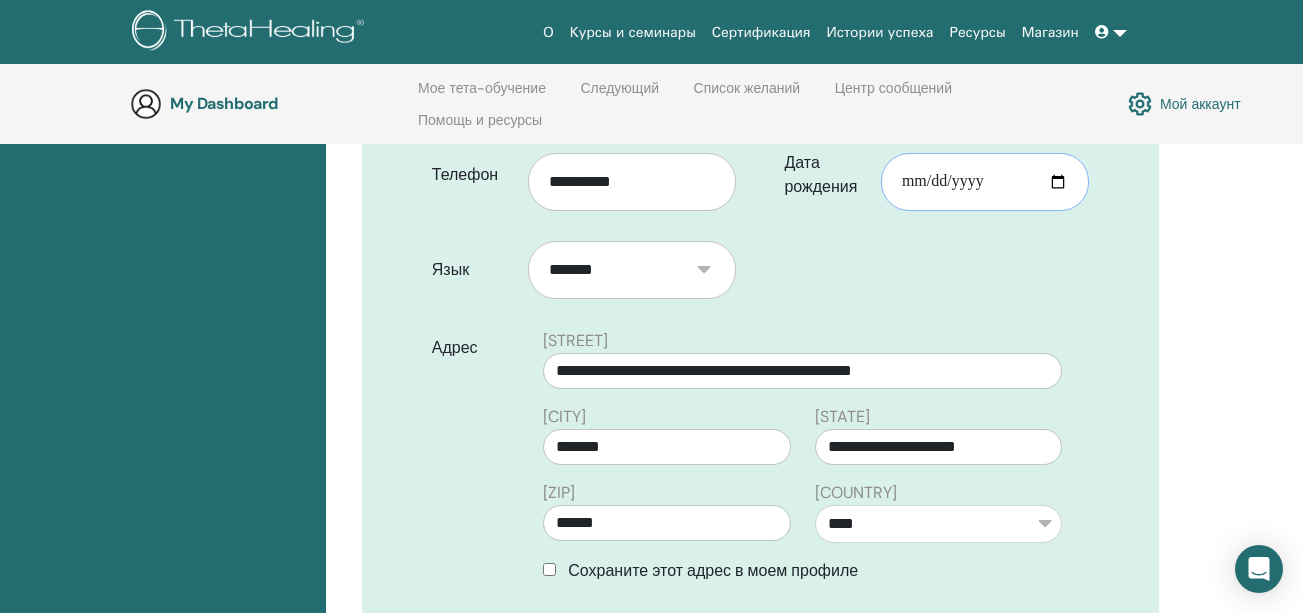 scroll, scrollTop: 780, scrollLeft: 0, axis: vertical 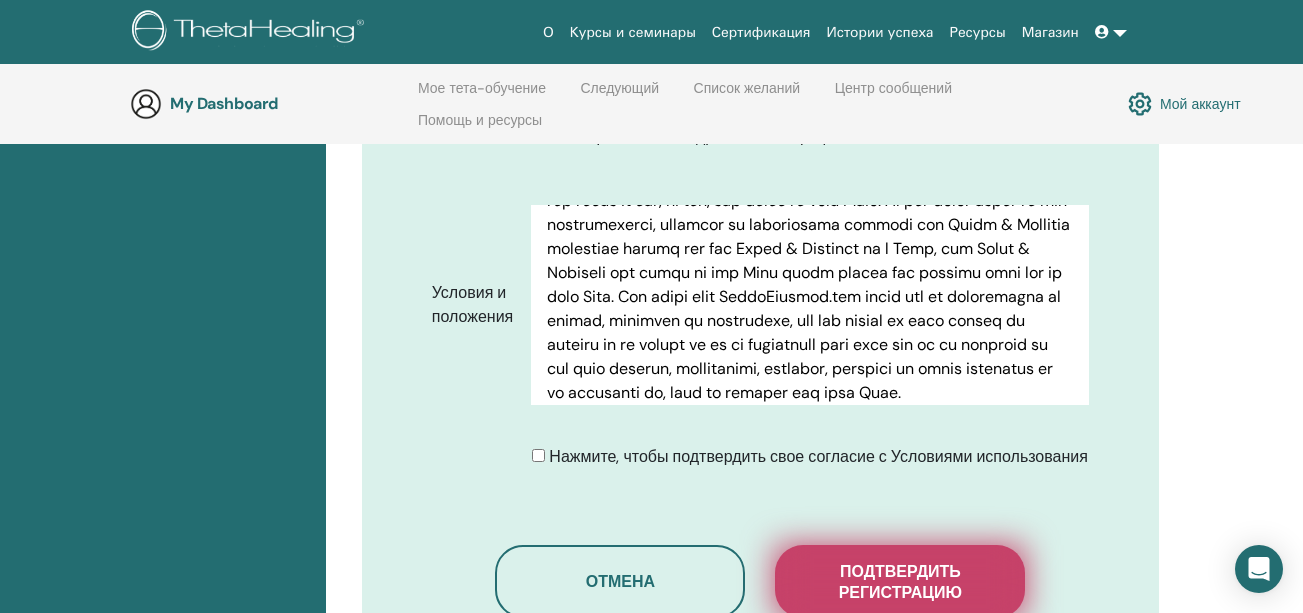 click on "Подтвердить регистрацию" at bounding box center [900, 582] 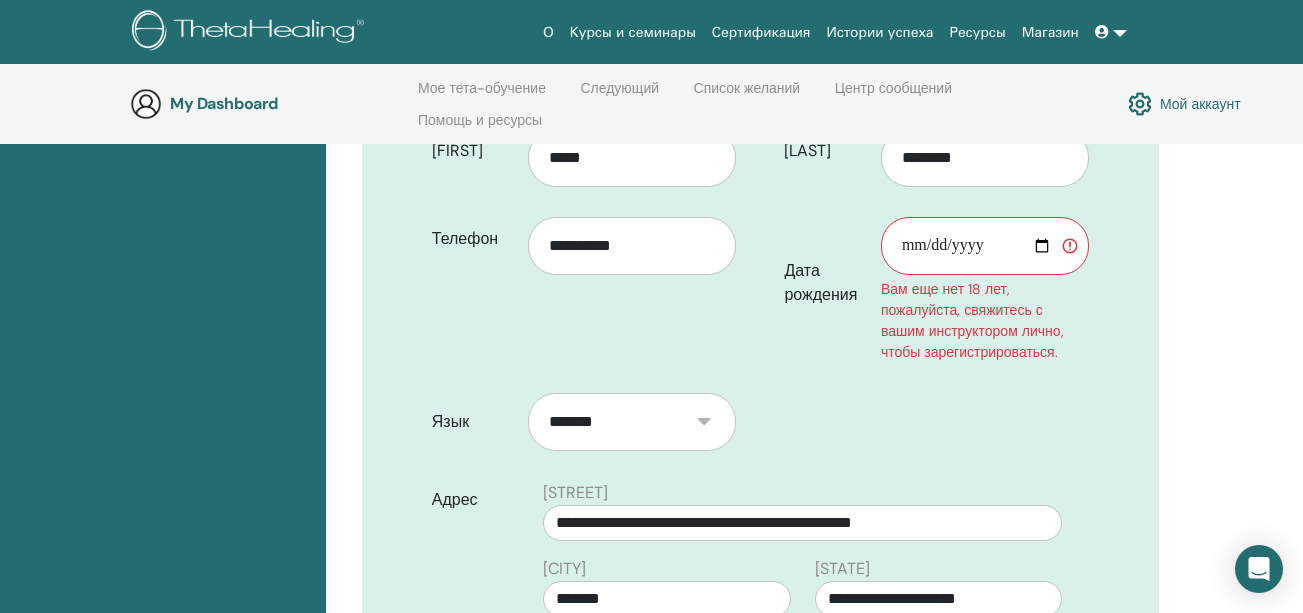 scroll, scrollTop: 680, scrollLeft: 0, axis: vertical 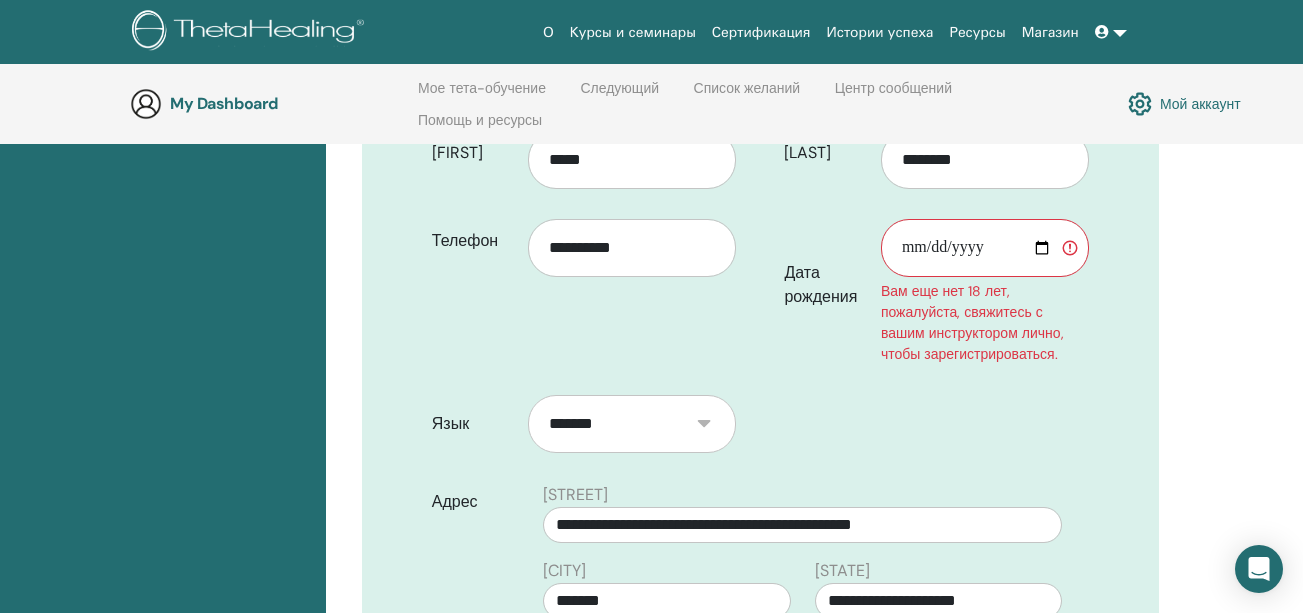 click on "**********" at bounding box center [985, 248] 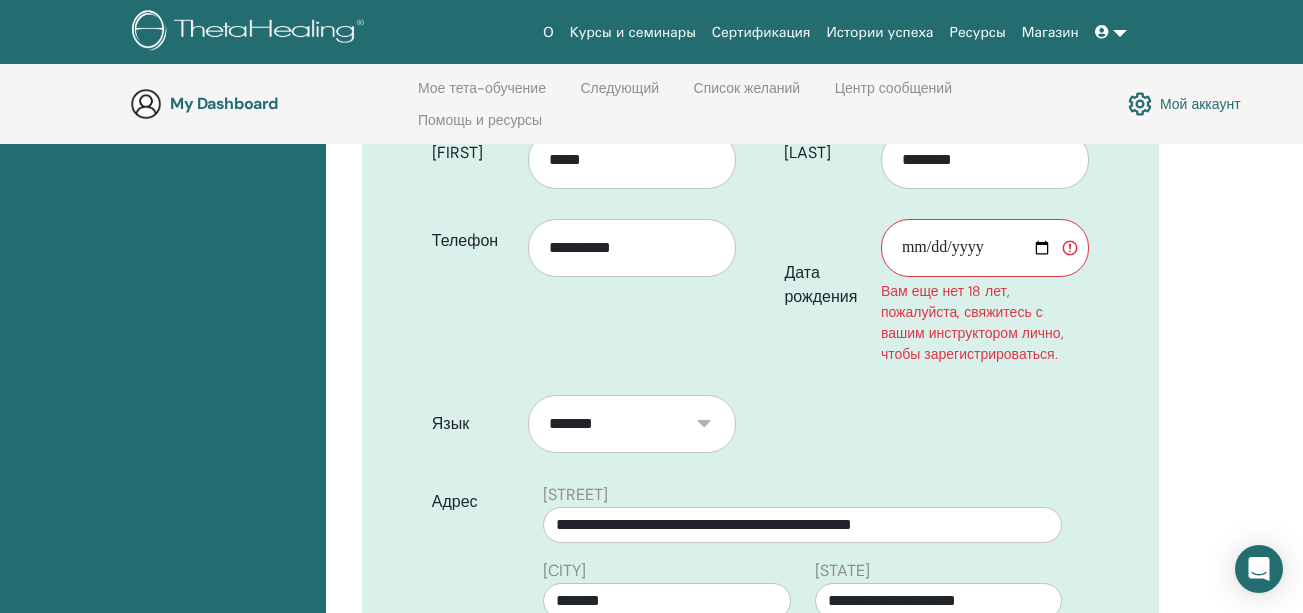 type on "**********" 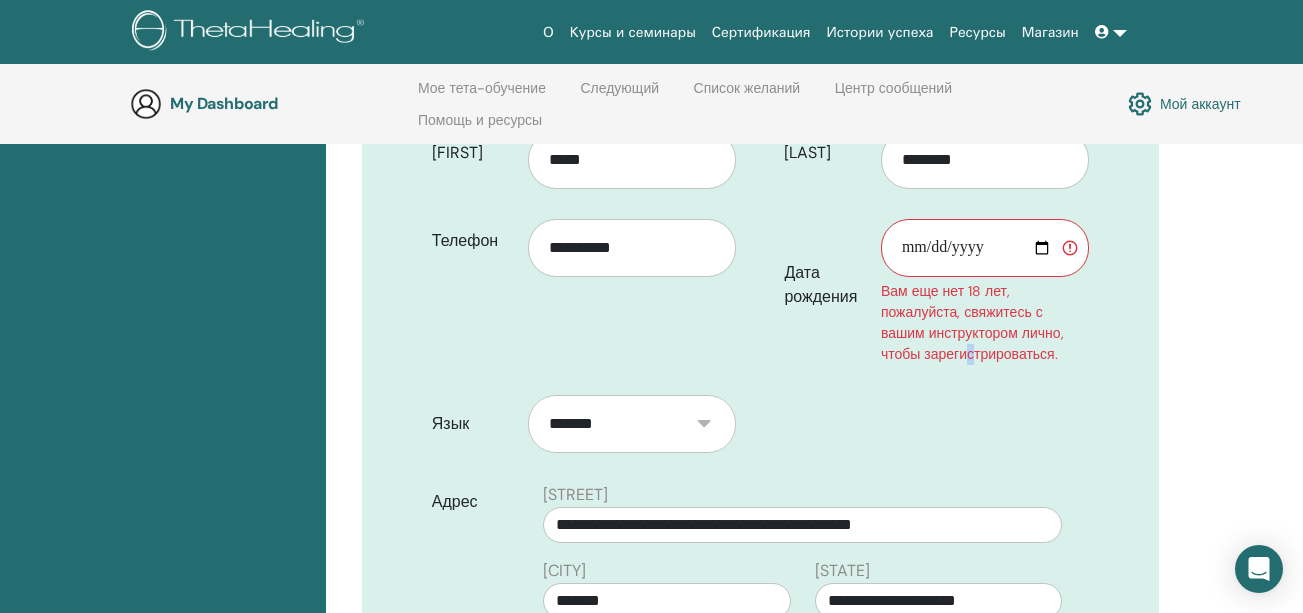 click on "**********" at bounding box center (760, 595) 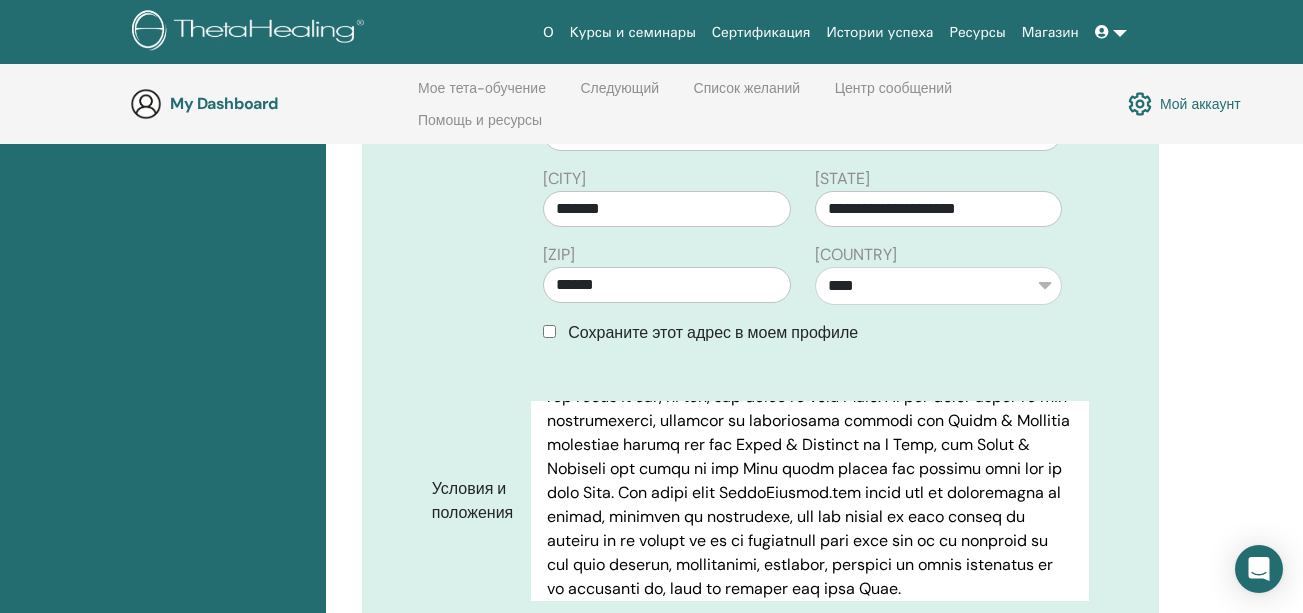 scroll, scrollTop: 1080, scrollLeft: 0, axis: vertical 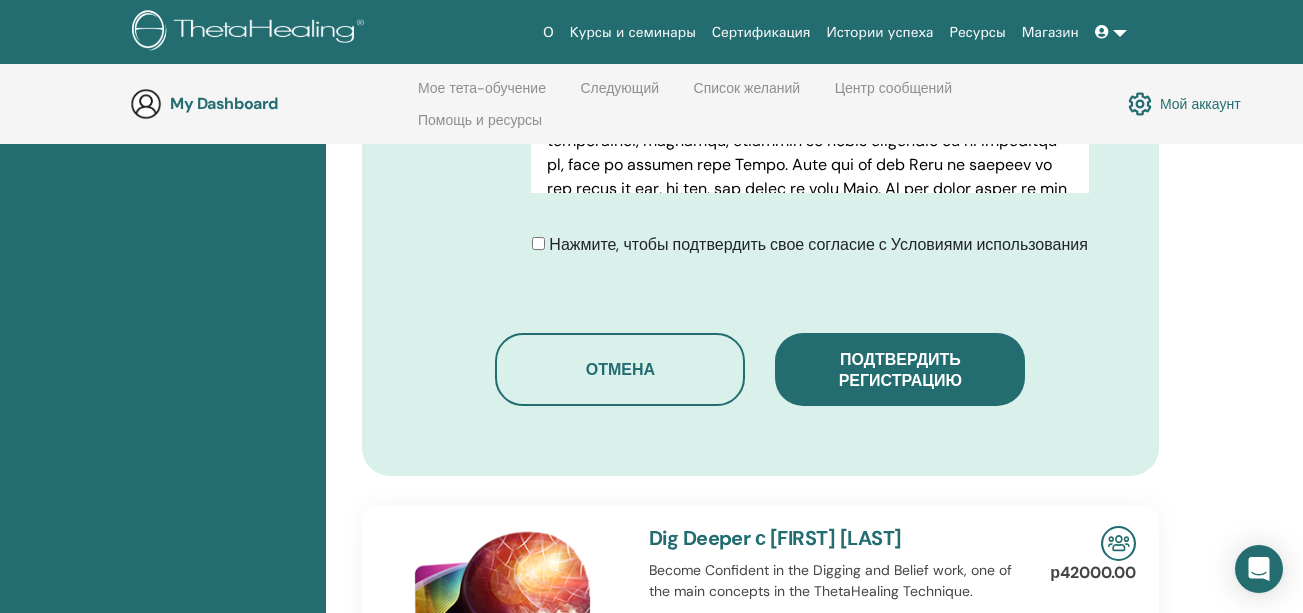 click on "Подтвердить регистрацию" at bounding box center (900, 370) 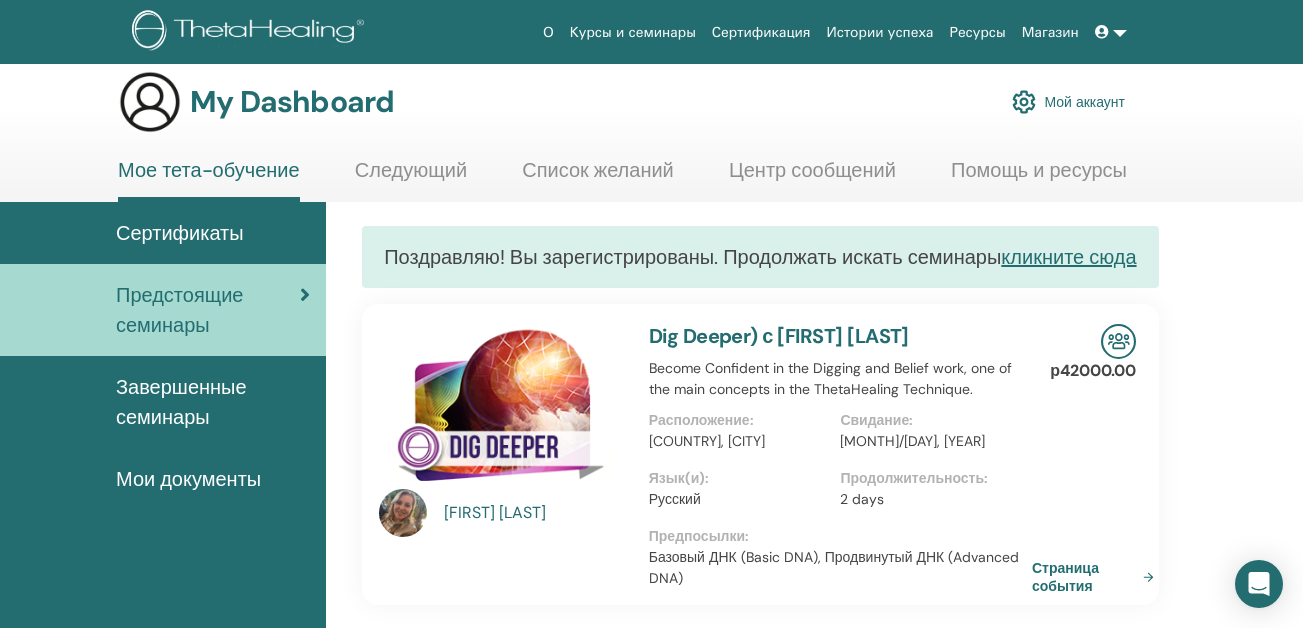 scroll, scrollTop: 0, scrollLeft: 0, axis: both 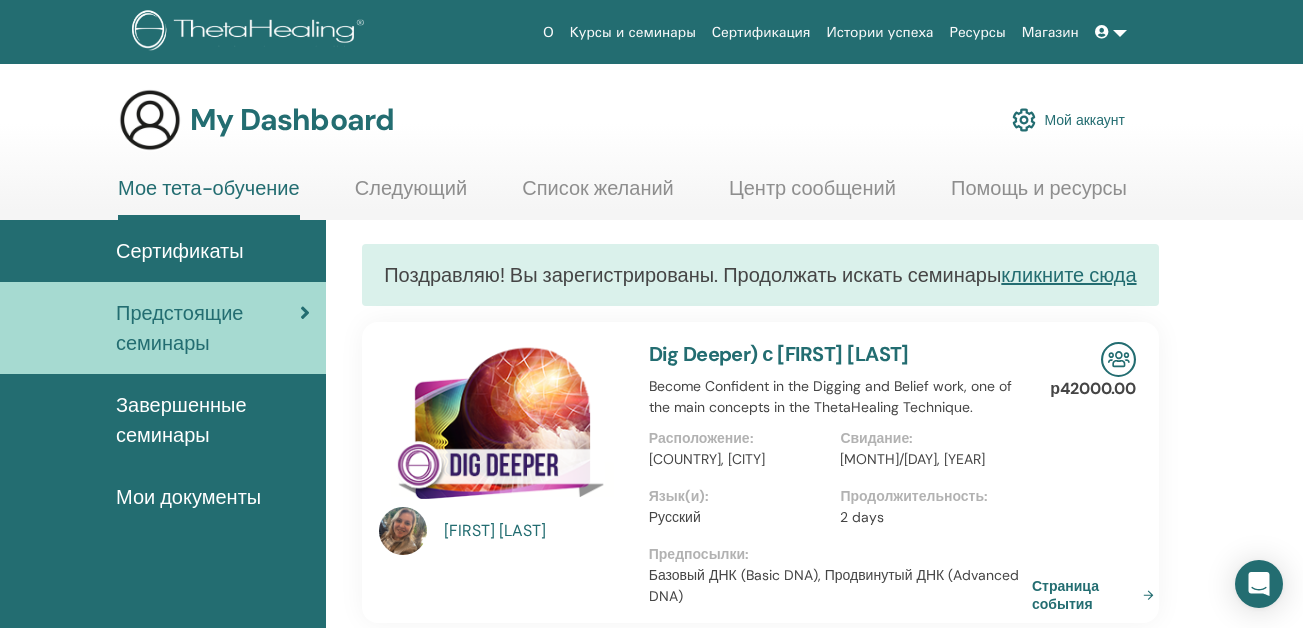 click on "Мое тета-обучение" at bounding box center [209, 198] 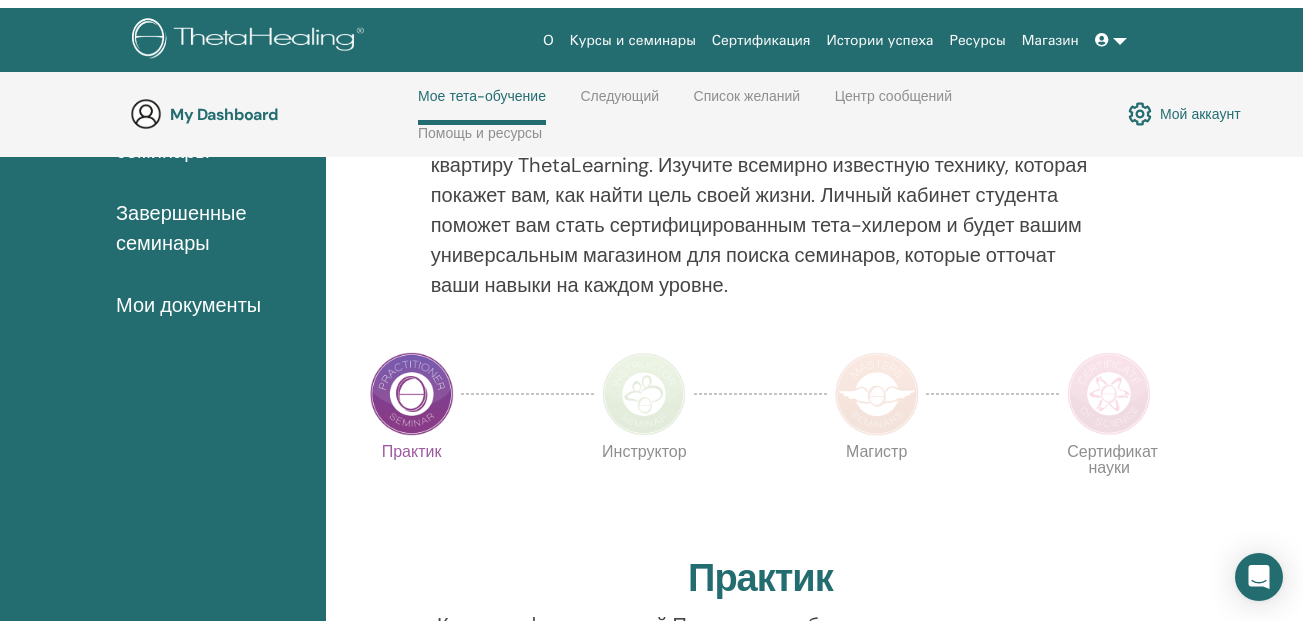 scroll, scrollTop: 0, scrollLeft: 0, axis: both 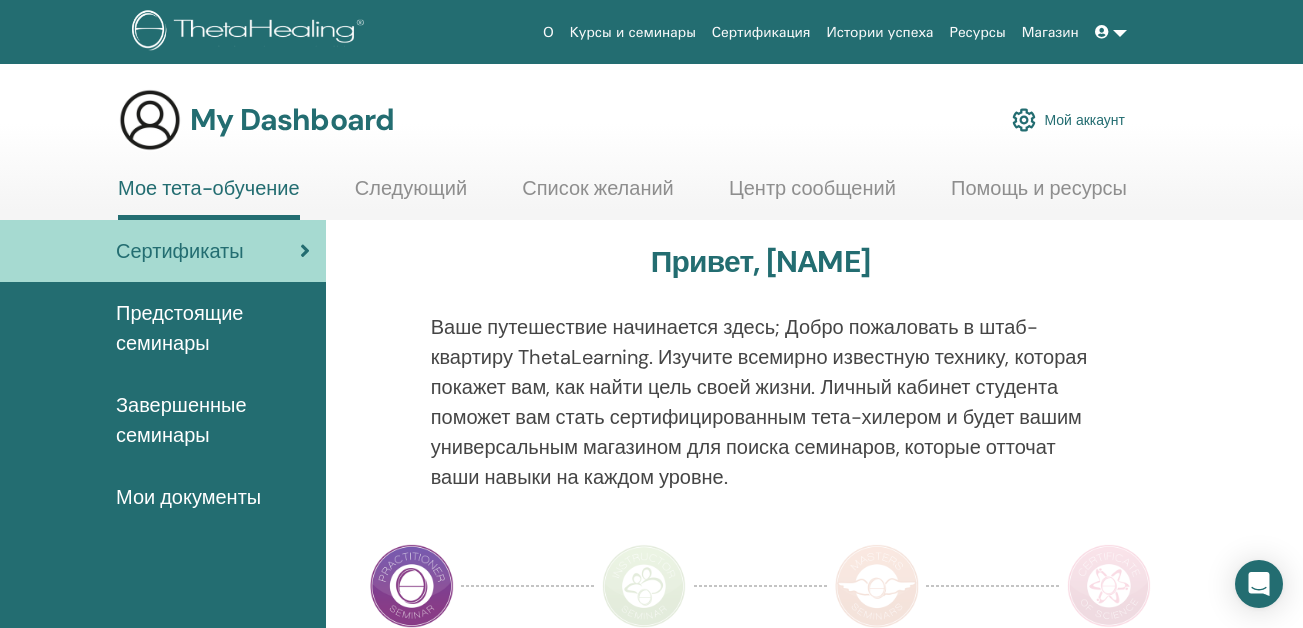 click on "Предстоящие семинары" at bounding box center [213, 328] 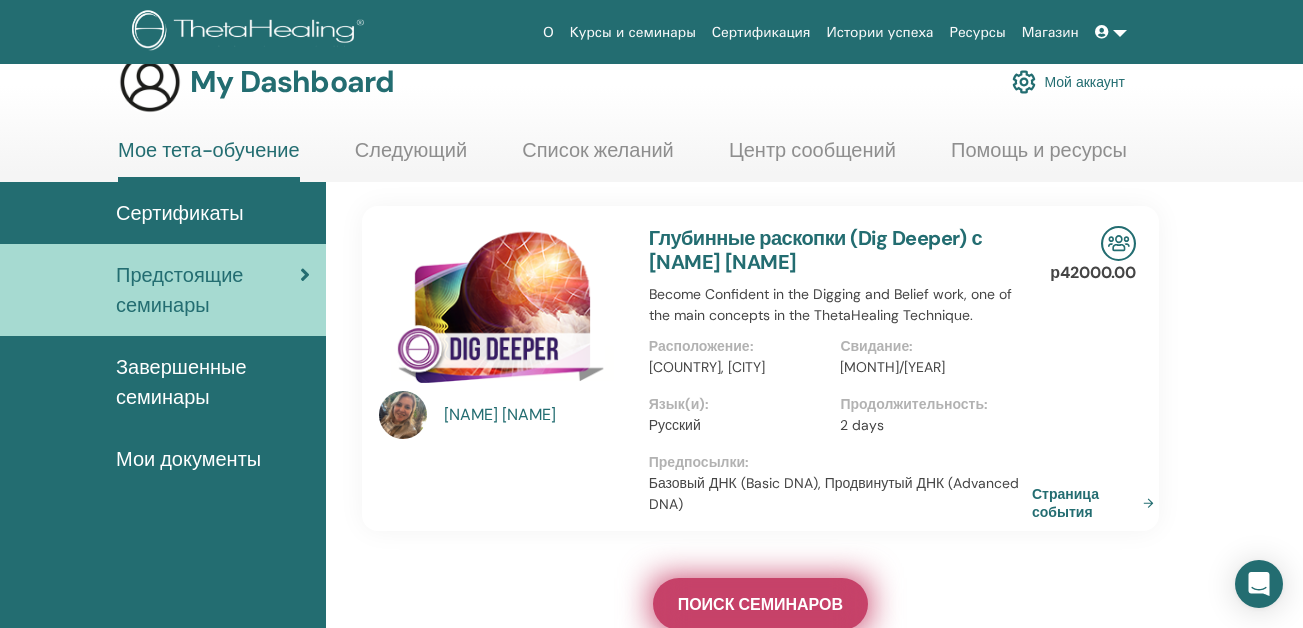 scroll, scrollTop: 0, scrollLeft: 0, axis: both 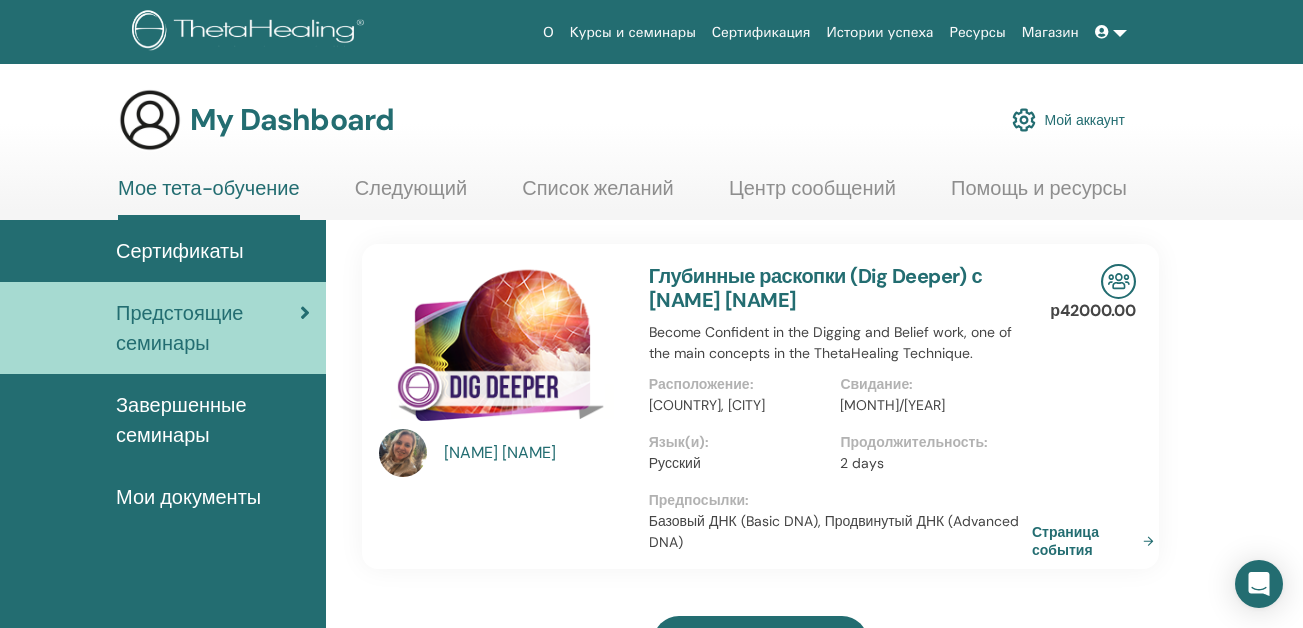 click on "Завершенные семинары" at bounding box center (213, 420) 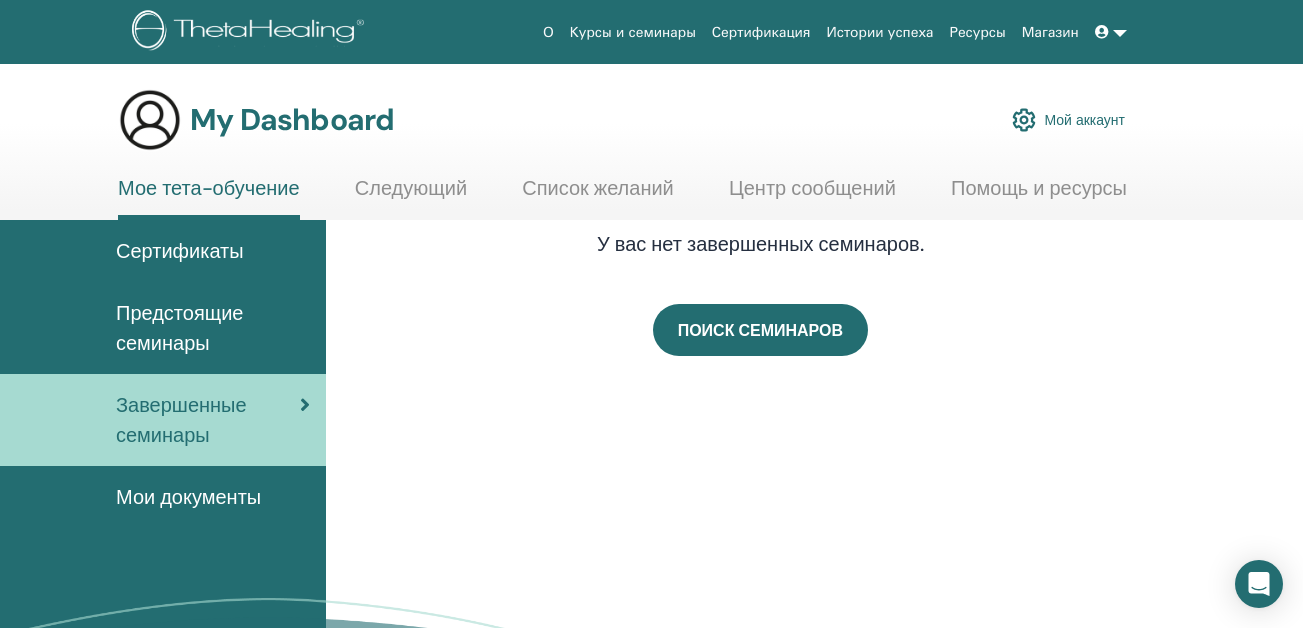 scroll, scrollTop: 0, scrollLeft: 0, axis: both 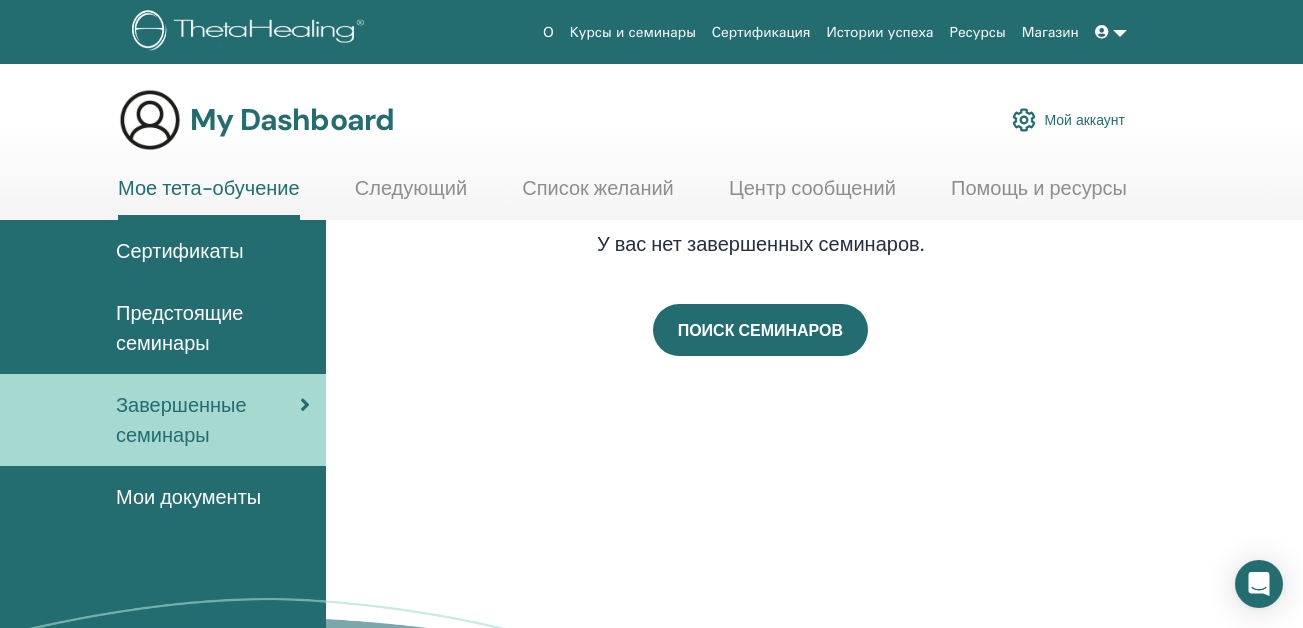 click on "Предстоящие семинары" at bounding box center (213, 328) 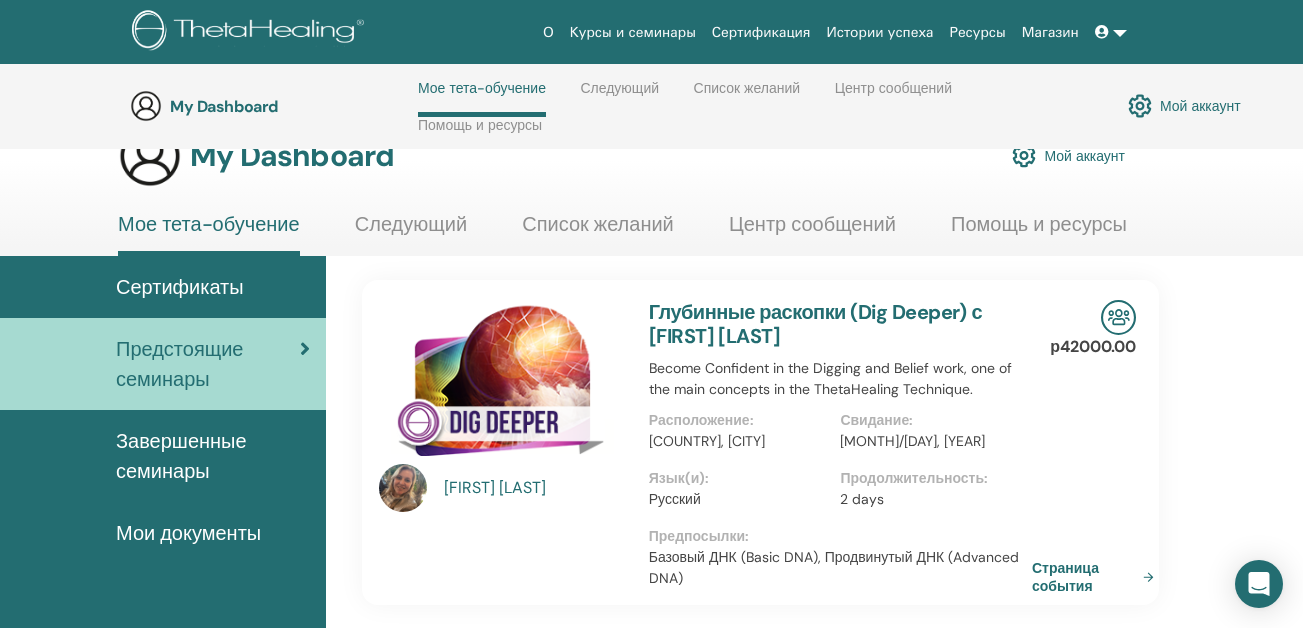 scroll, scrollTop: 0, scrollLeft: 0, axis: both 